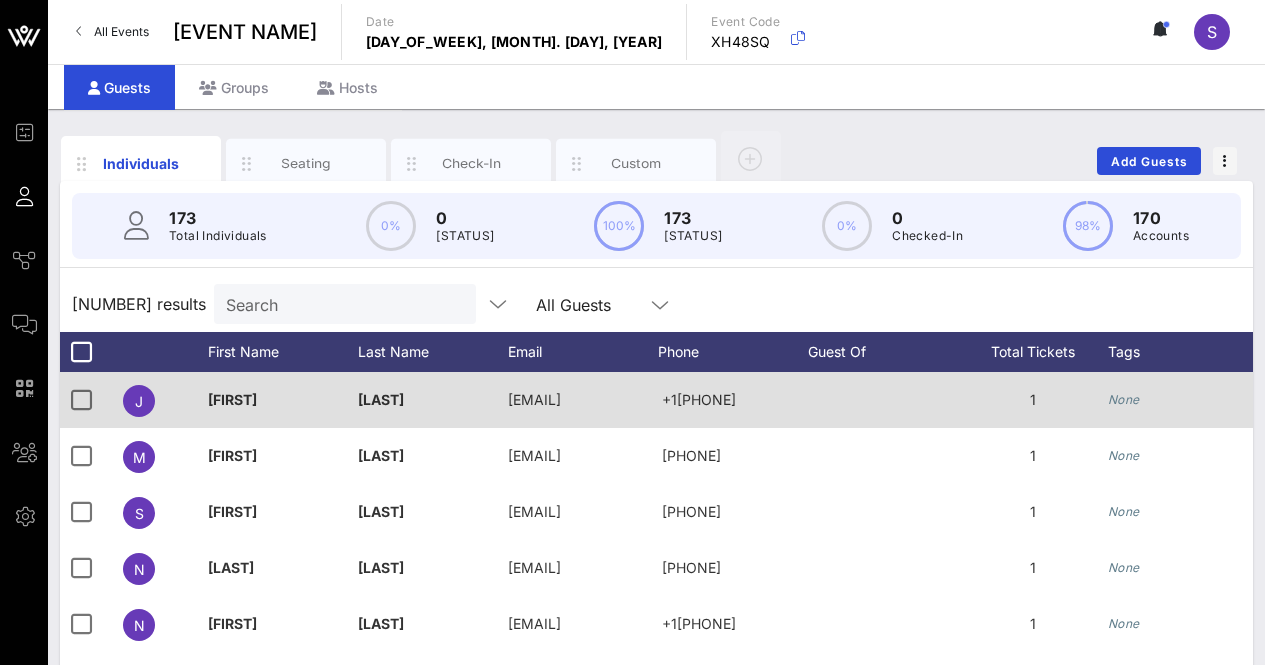 scroll, scrollTop: 0, scrollLeft: 0, axis: both 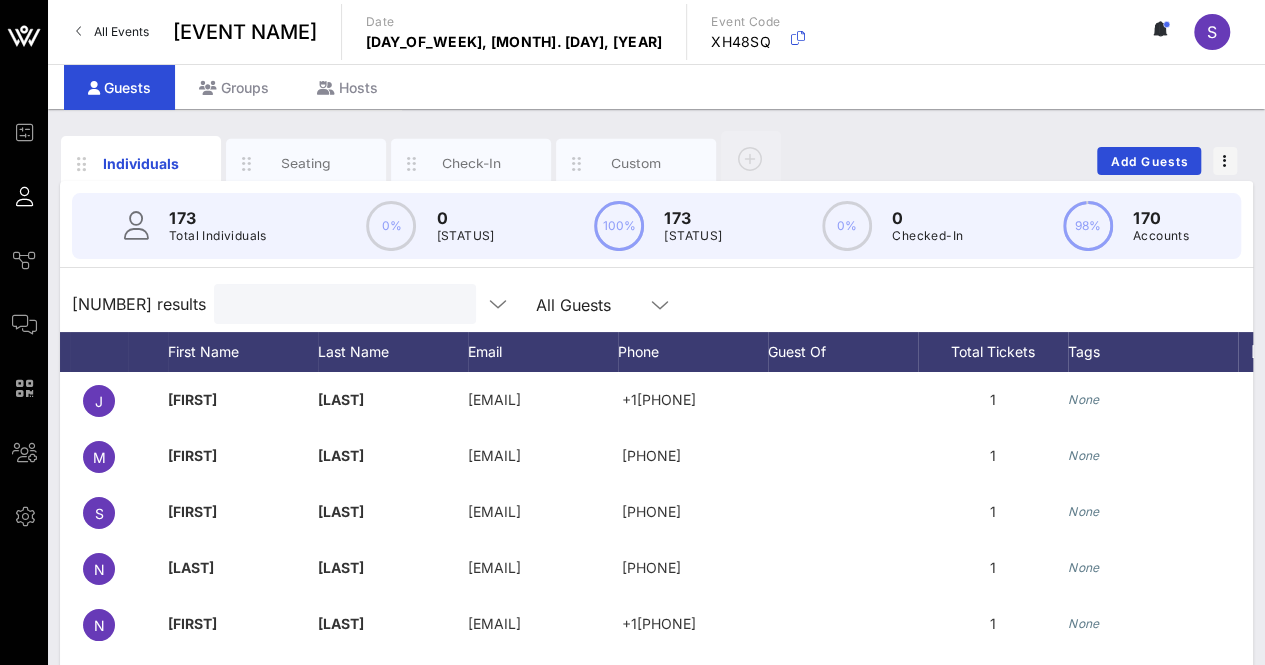 click at bounding box center [343, 304] 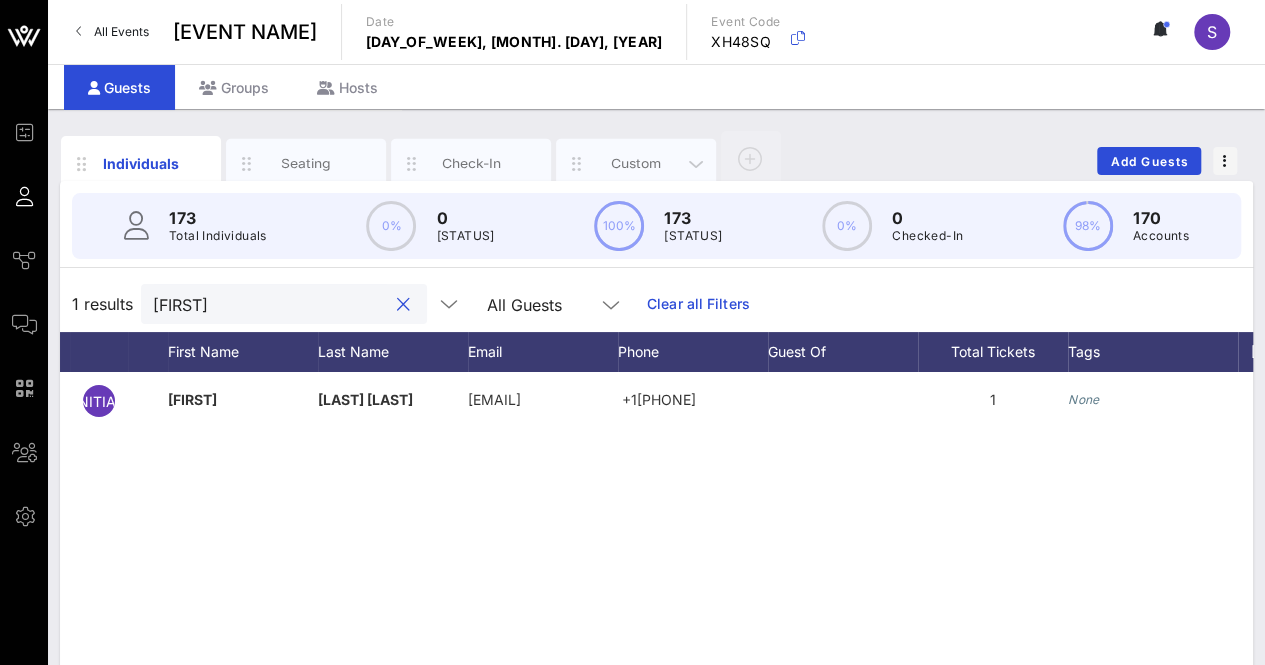type on "[FIRST]" 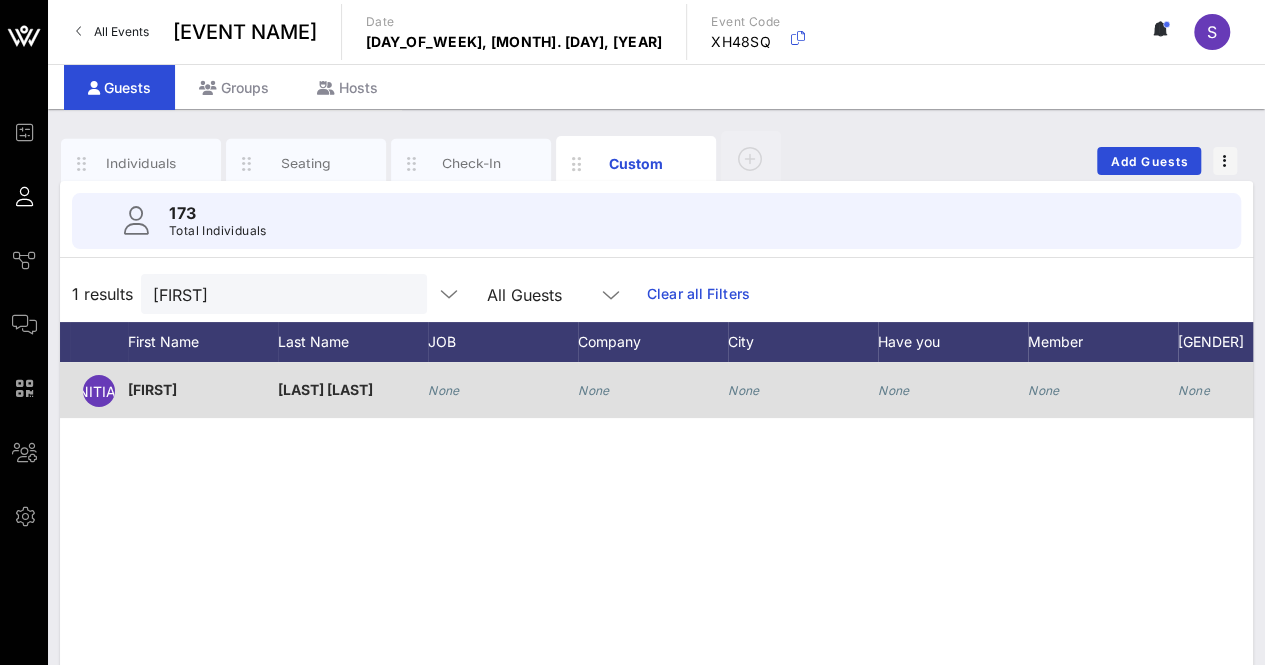 click on "None" at bounding box center [503, 401] 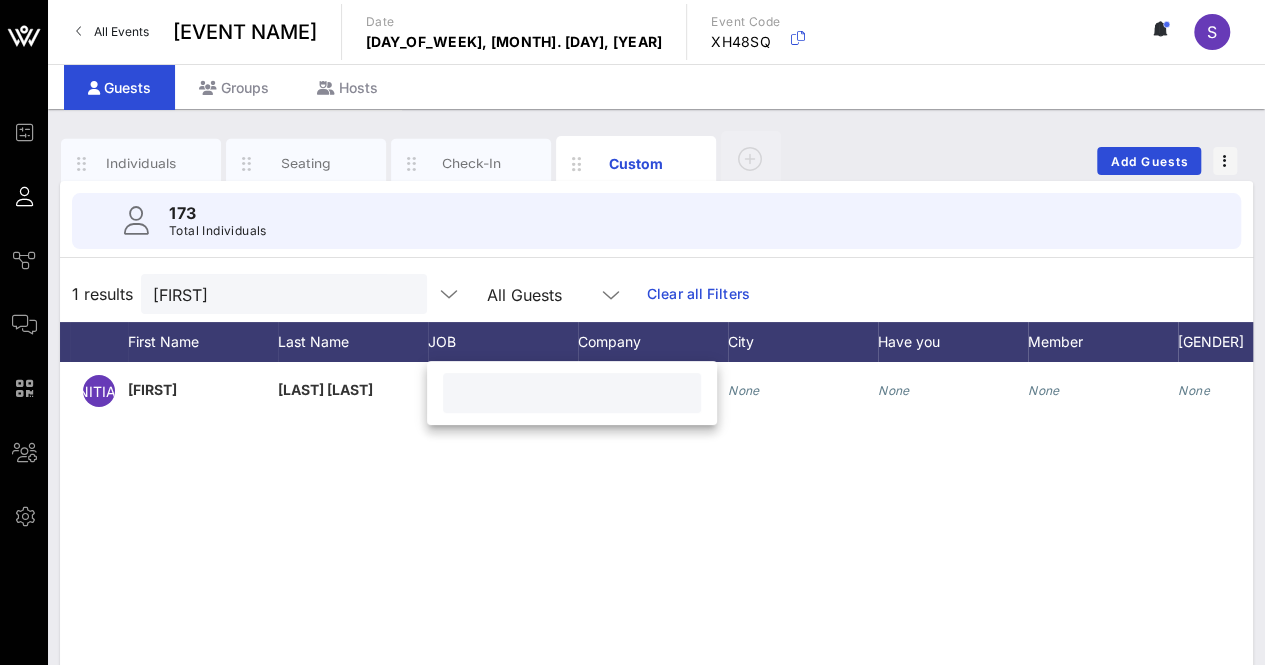click at bounding box center [572, 393] 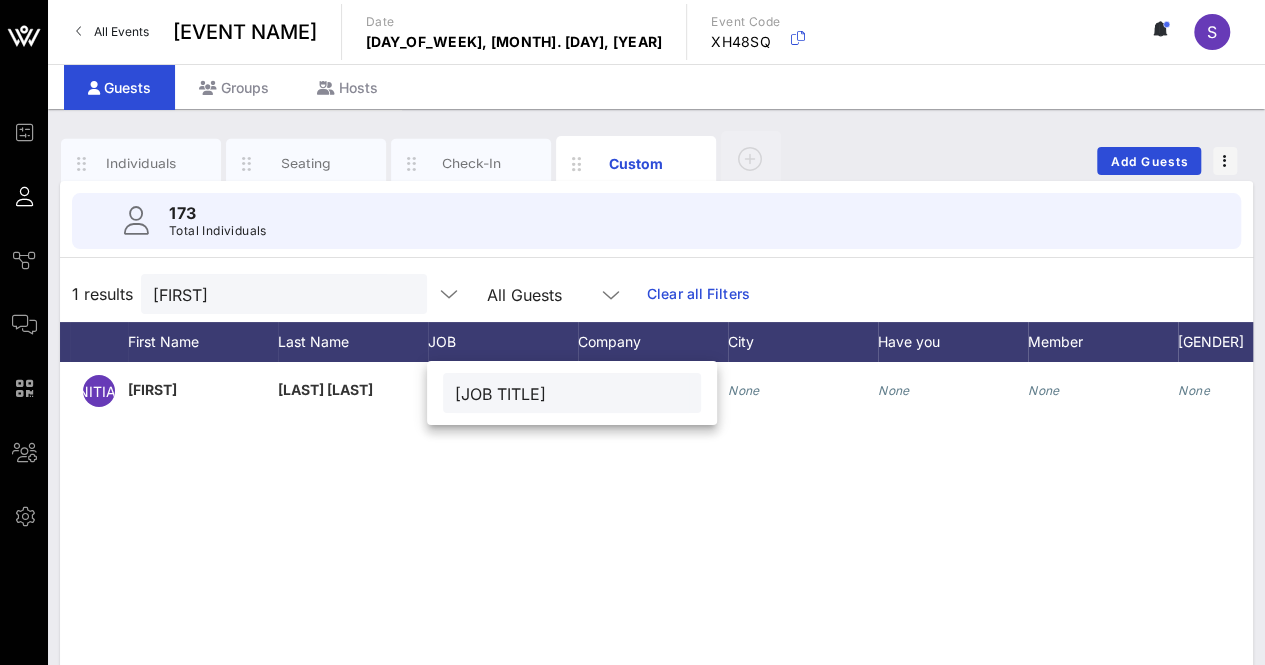 type on "[JOB TITLE]" 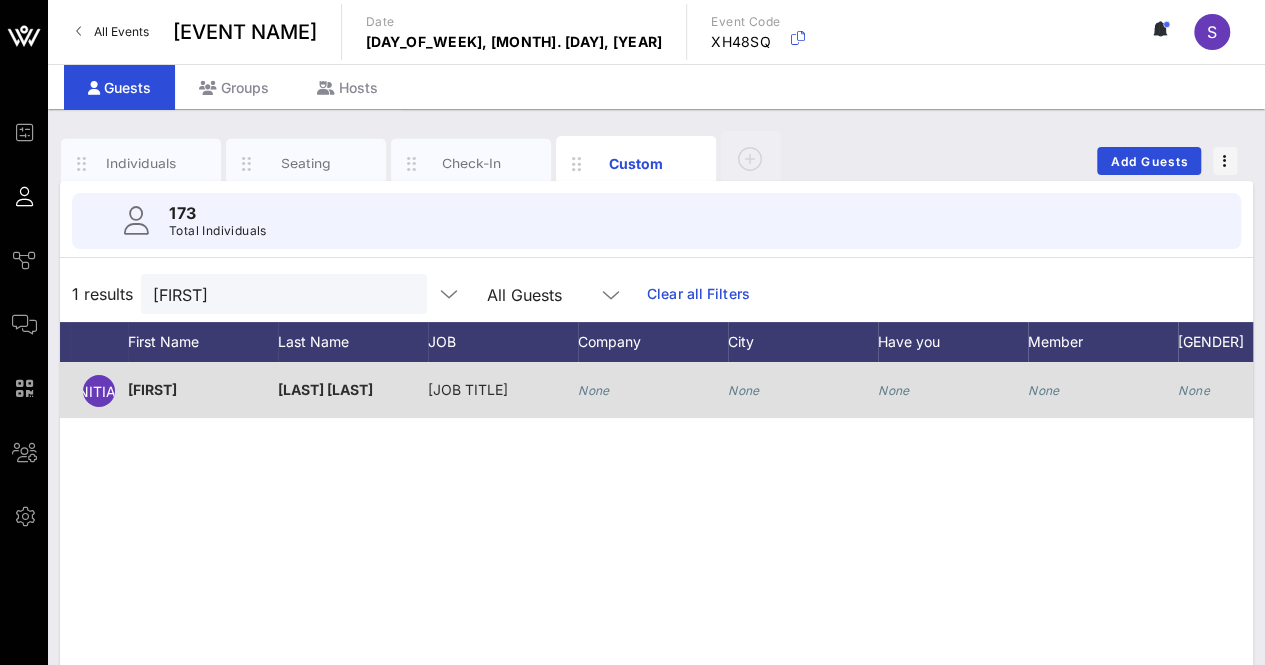 click on "None" at bounding box center (503, 401) 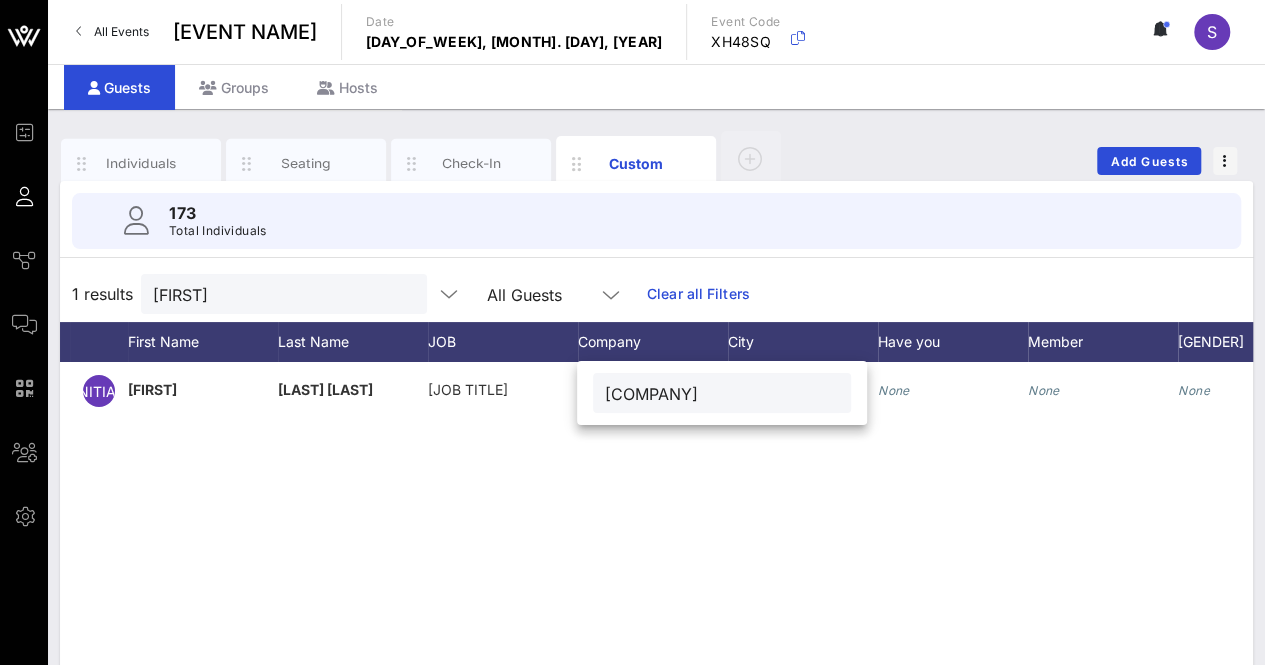 scroll, scrollTop: 0, scrollLeft: 26, axis: horizontal 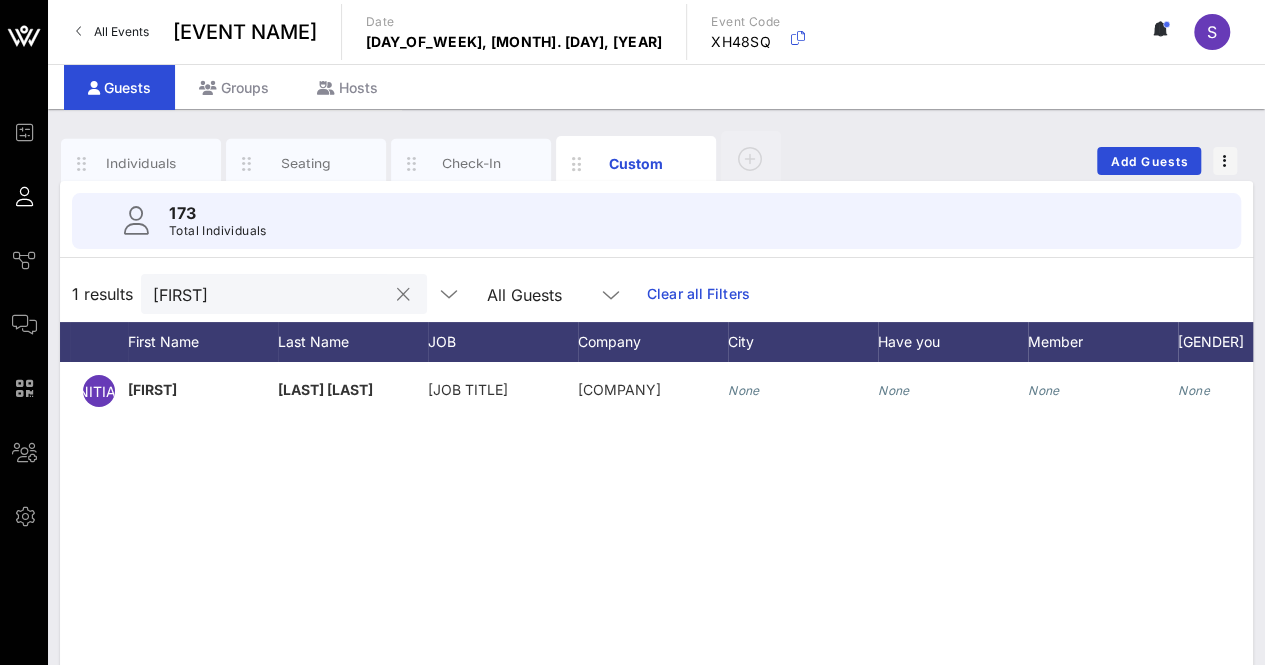 click on "[FIRST]" at bounding box center (270, 294) 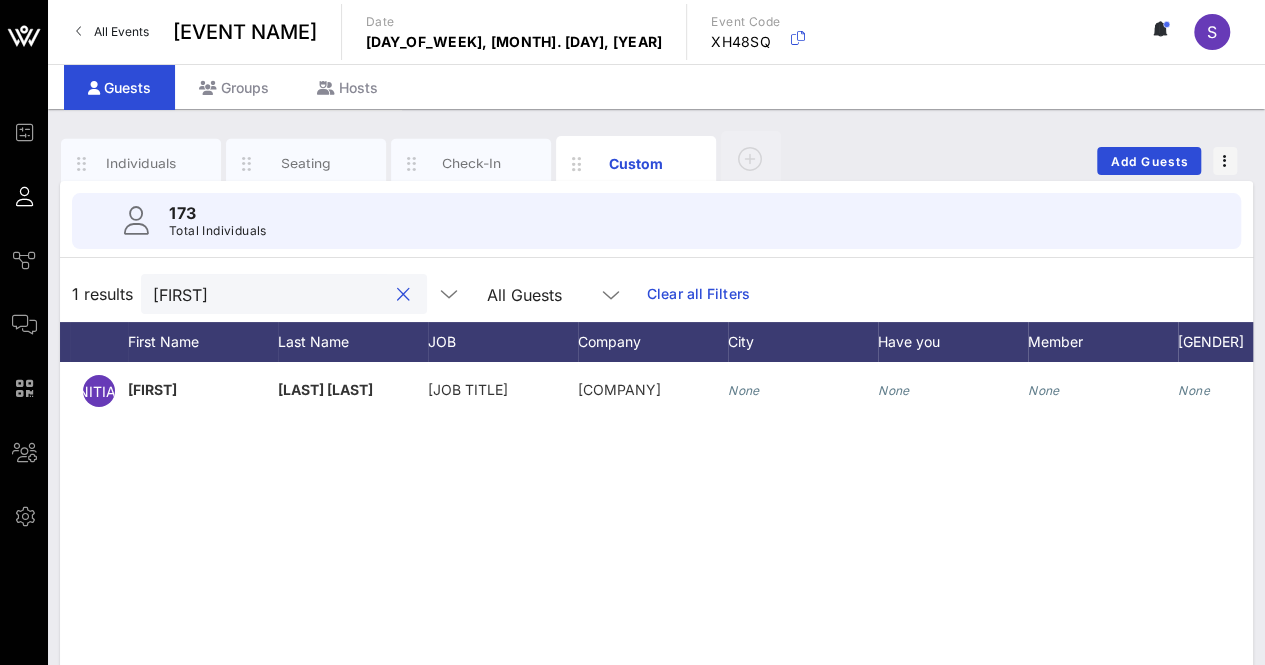 click on "[FIRST]" at bounding box center [270, 294] 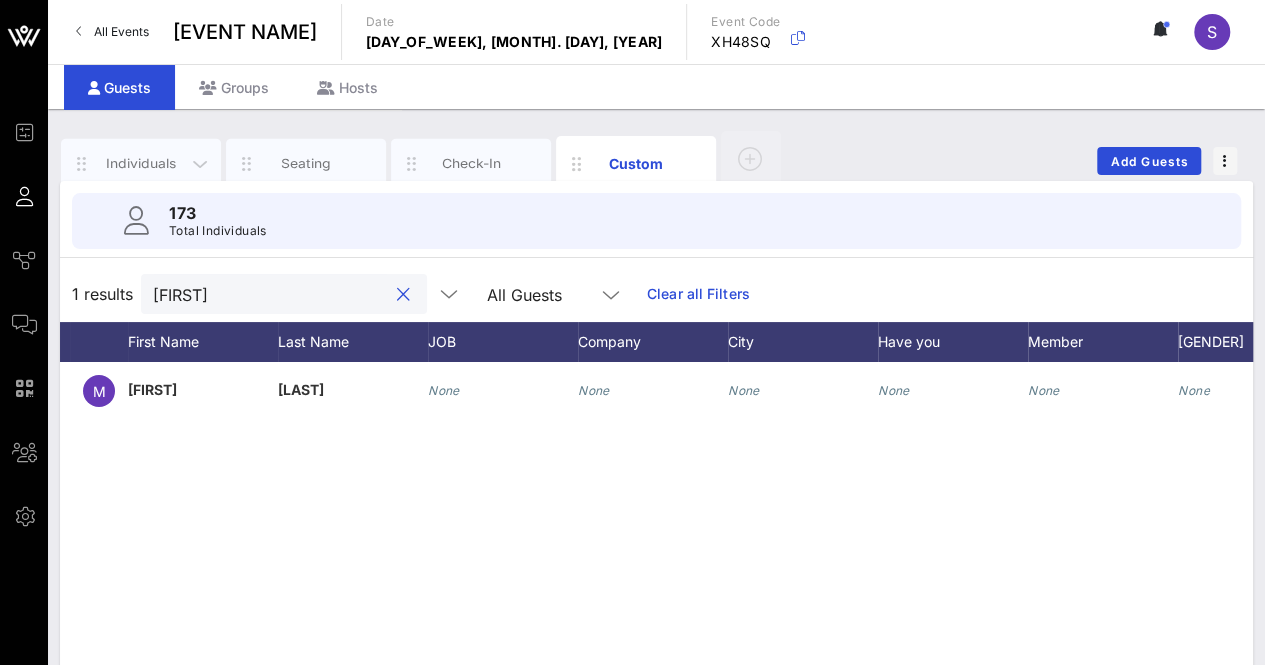 type on "[FIRST]" 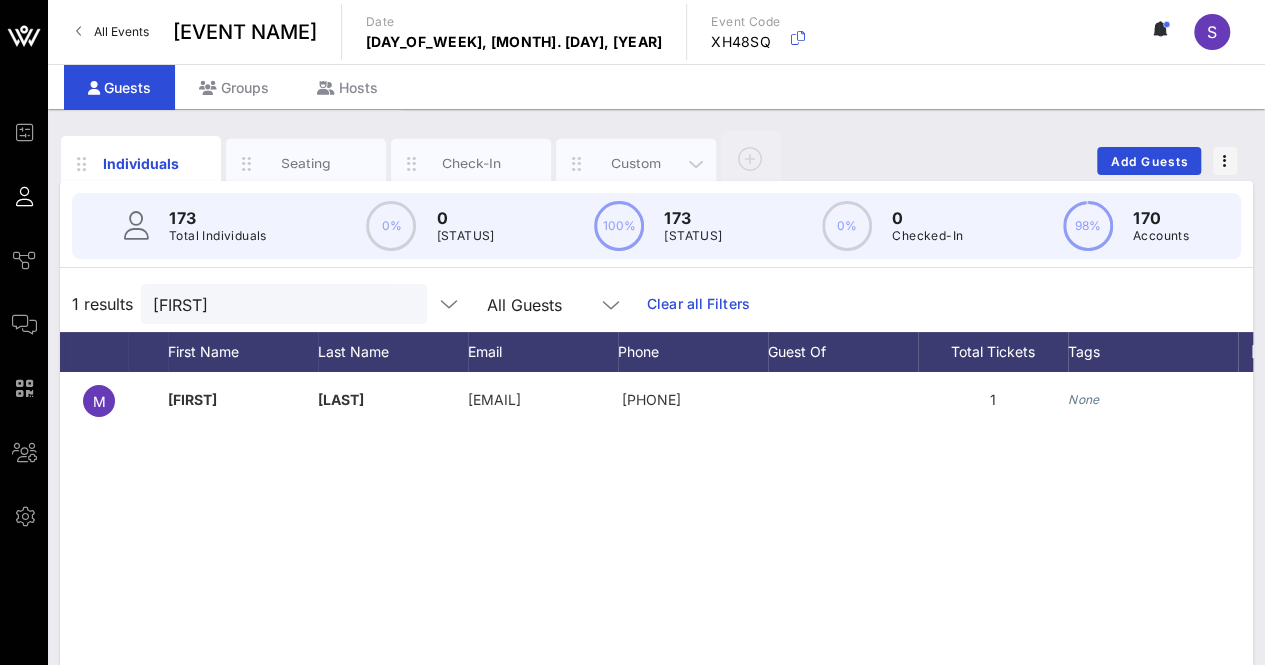 click on "Custom" at bounding box center (141, 163) 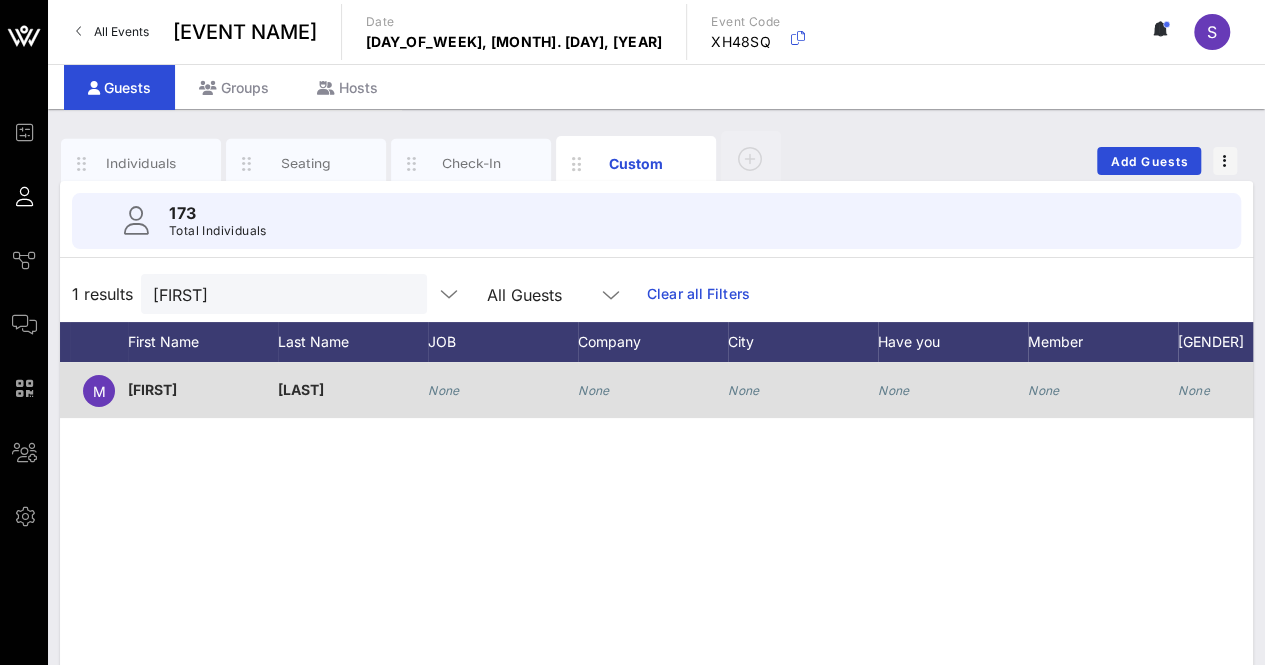 click on "None" at bounding box center (444, 390) 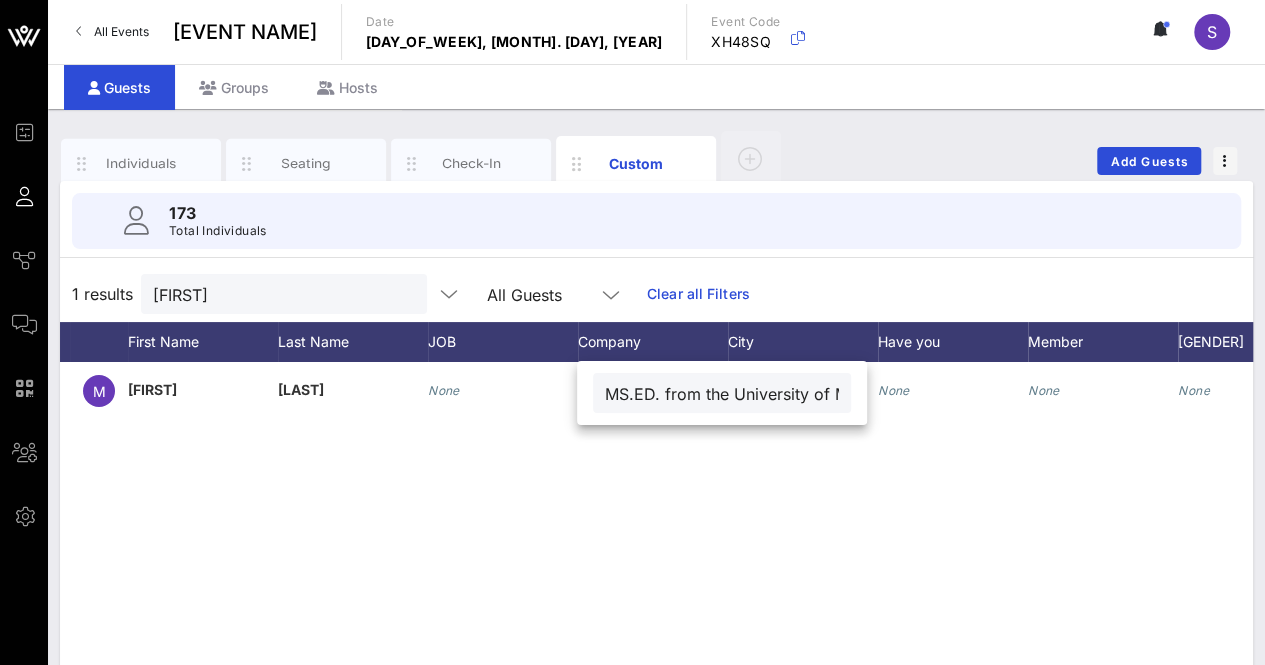 scroll, scrollTop: 0, scrollLeft: 76, axis: horizontal 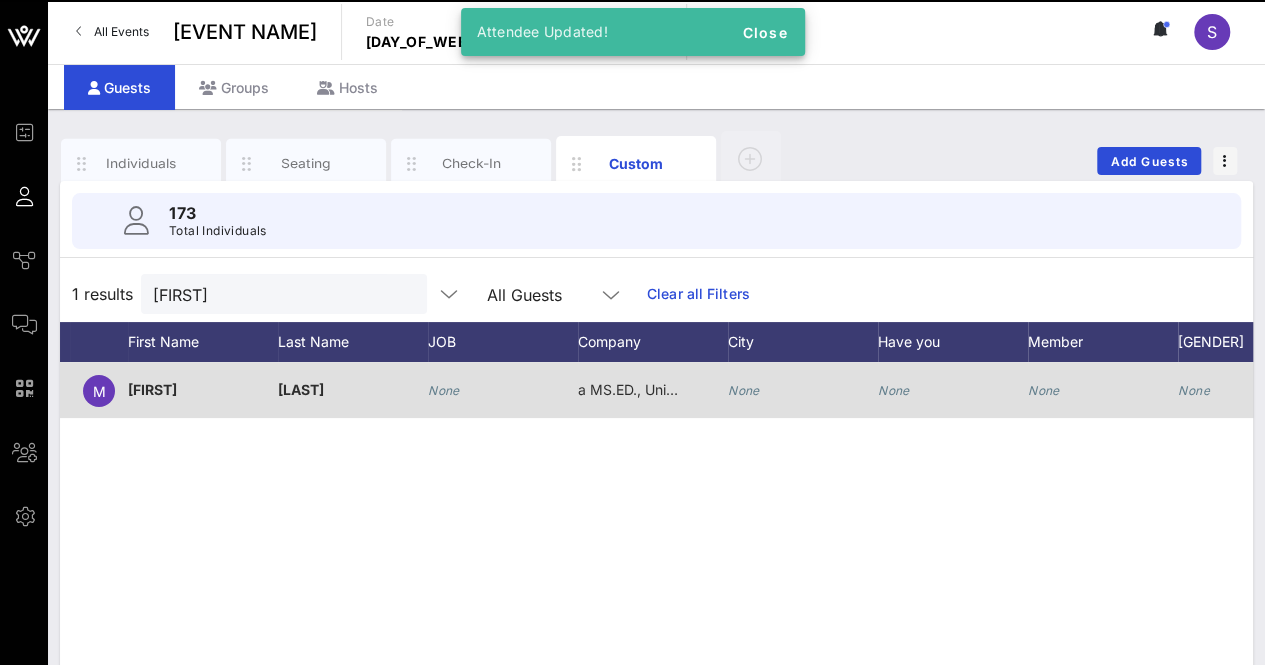 click on "a MS.ED., University of Miami" at bounding box center [444, 390] 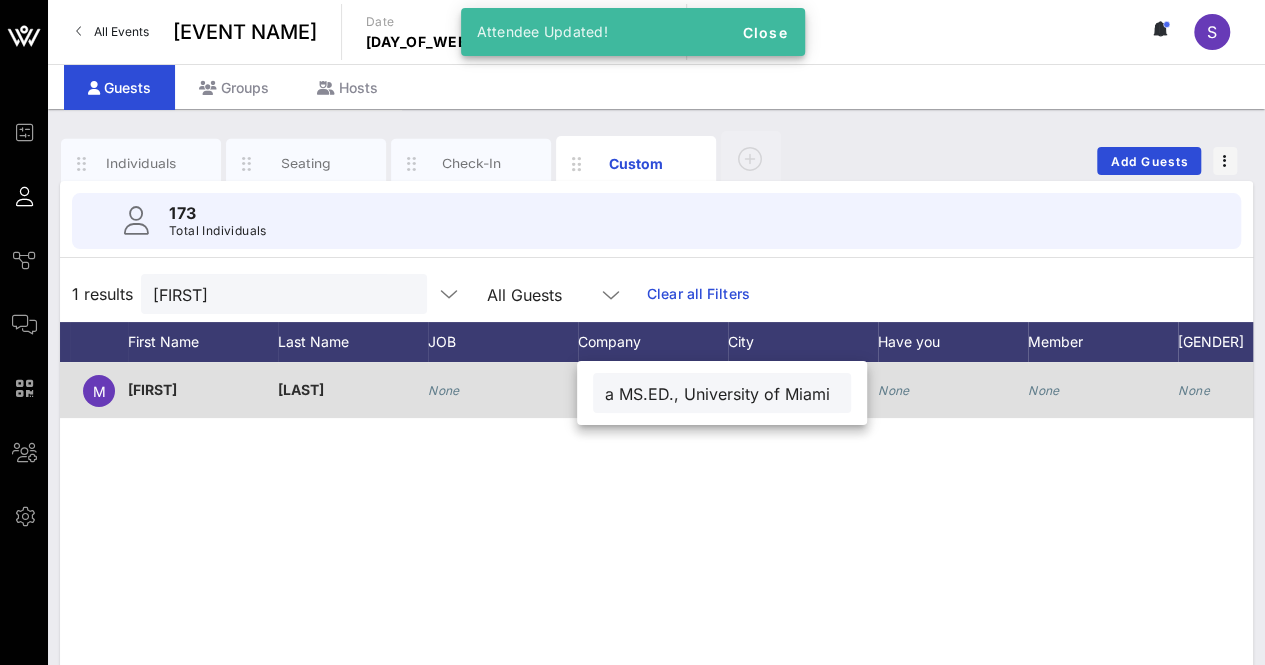 drag, startPoint x: 622, startPoint y: 395, endPoint x: 575, endPoint y: 404, distance: 47.853943 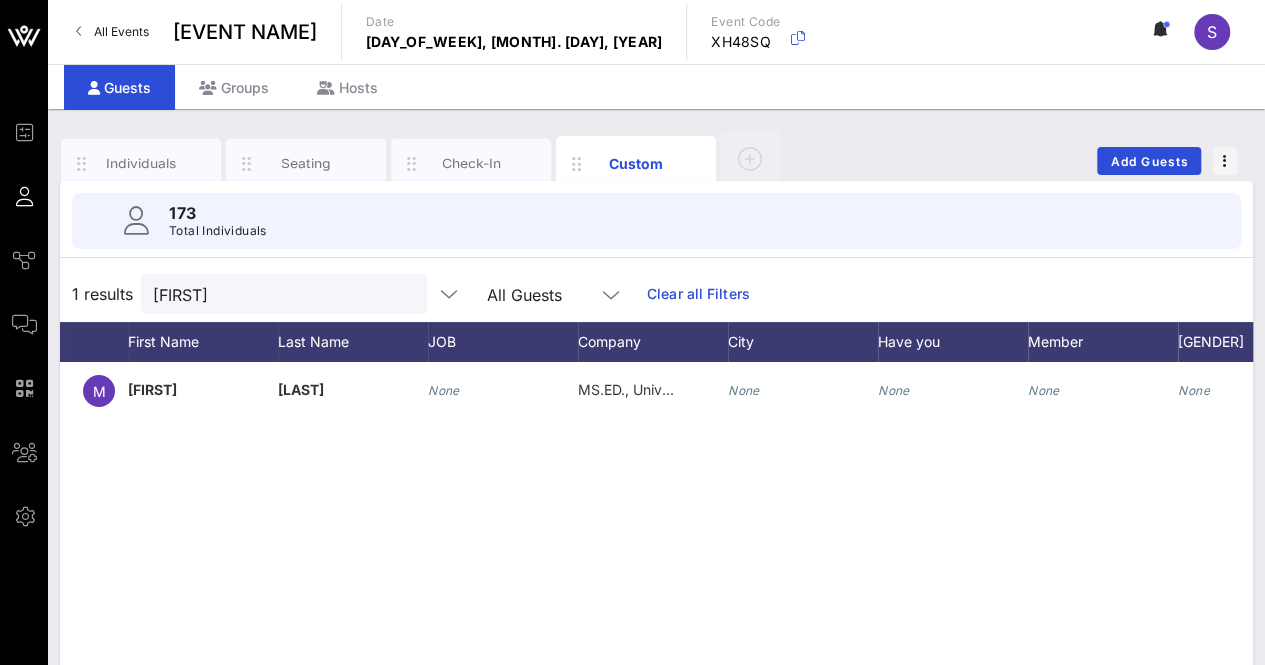 click on "MS.ED., University of Miami" at bounding box center (444, 390) 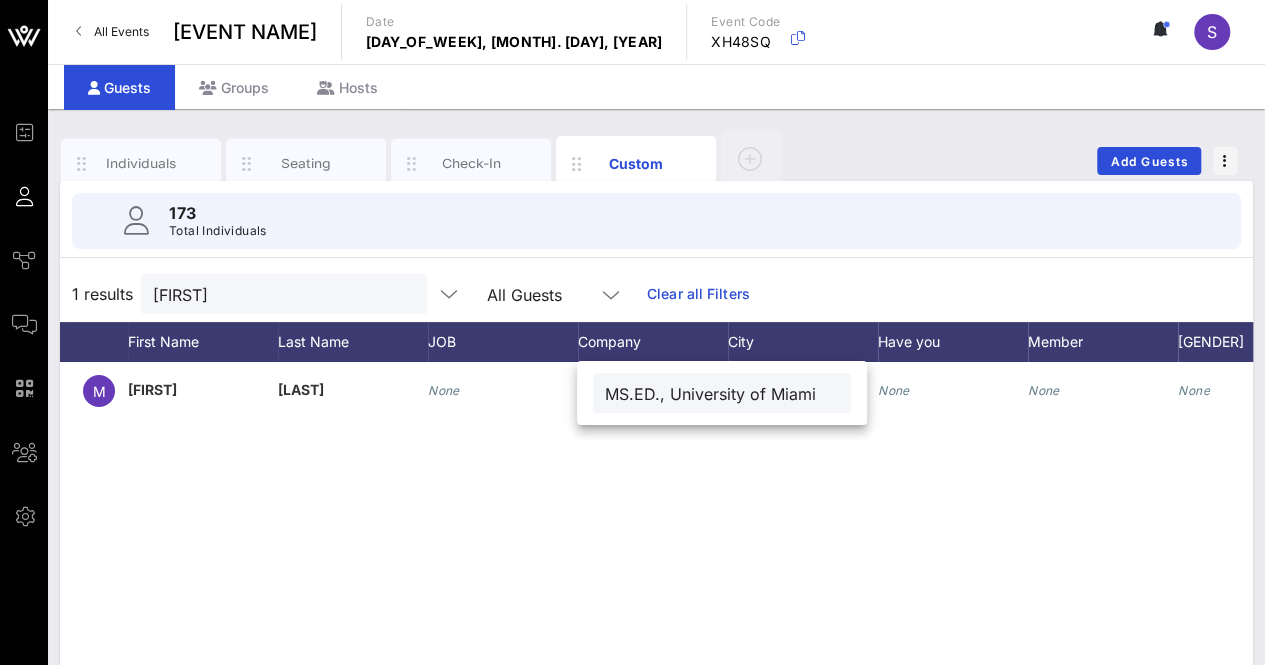 drag, startPoint x: 604, startPoint y: 393, endPoint x: 658, endPoint y: 396, distance: 54.08327 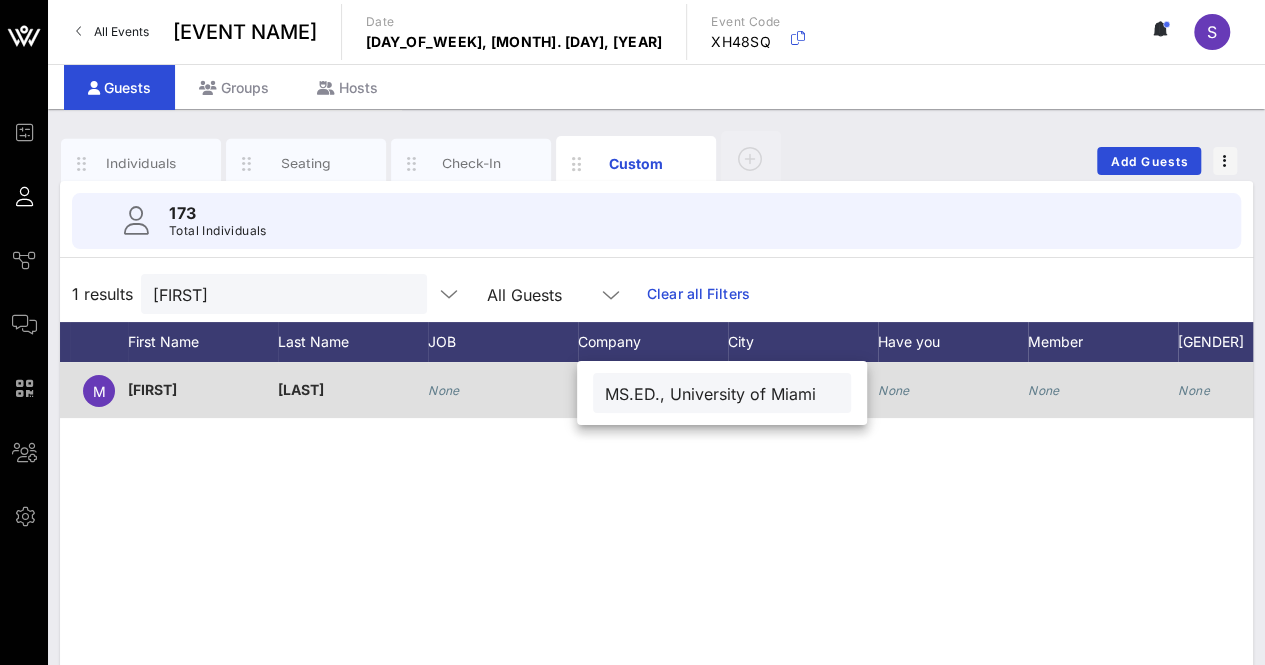 drag, startPoint x: 658, startPoint y: 394, endPoint x: 556, endPoint y: 409, distance: 103.09704 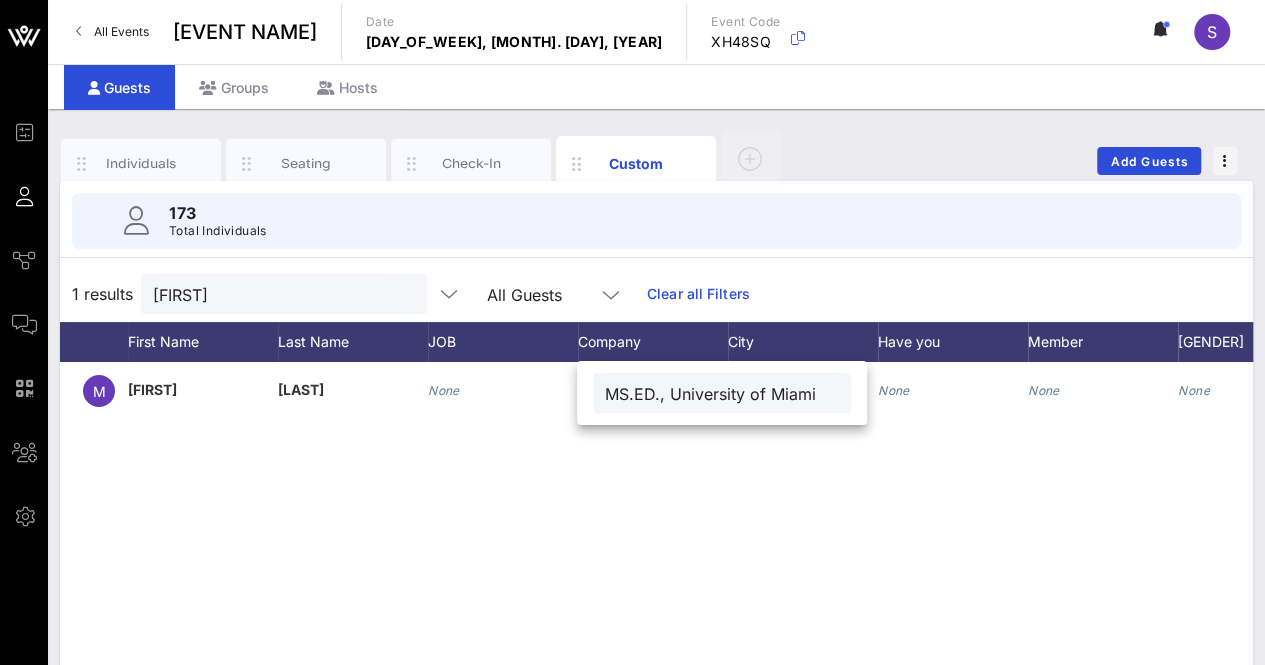 paste on "d" 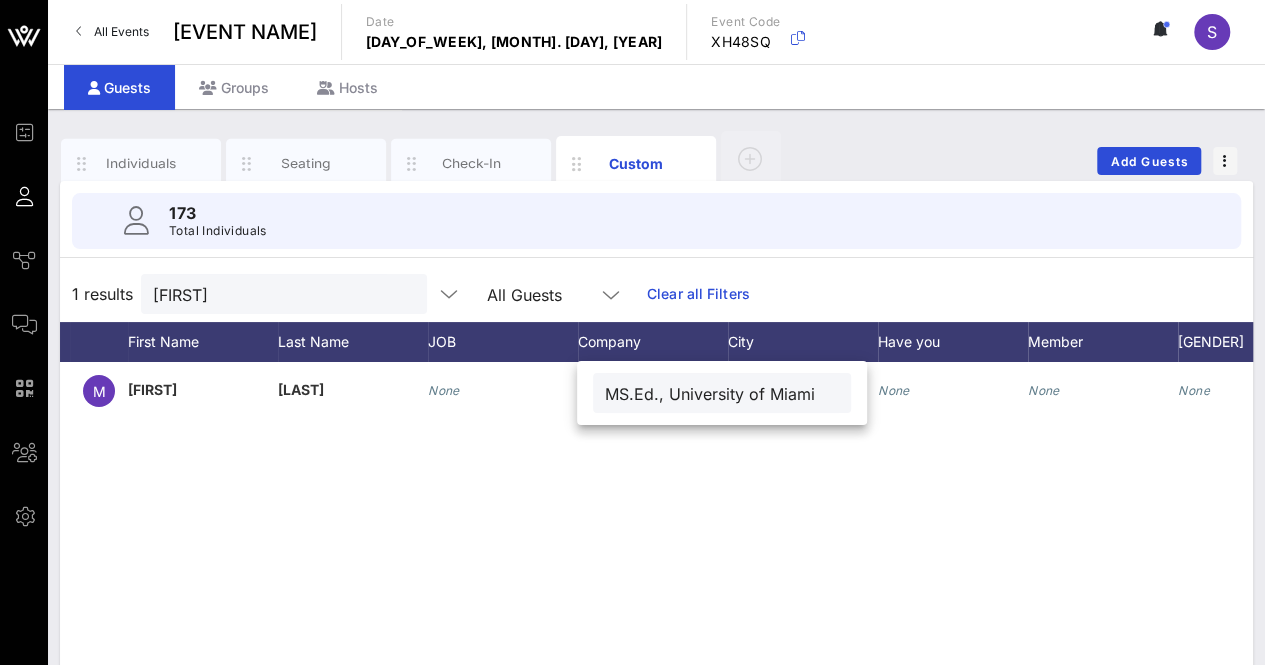 type on "MS.Ed., University of Miami" 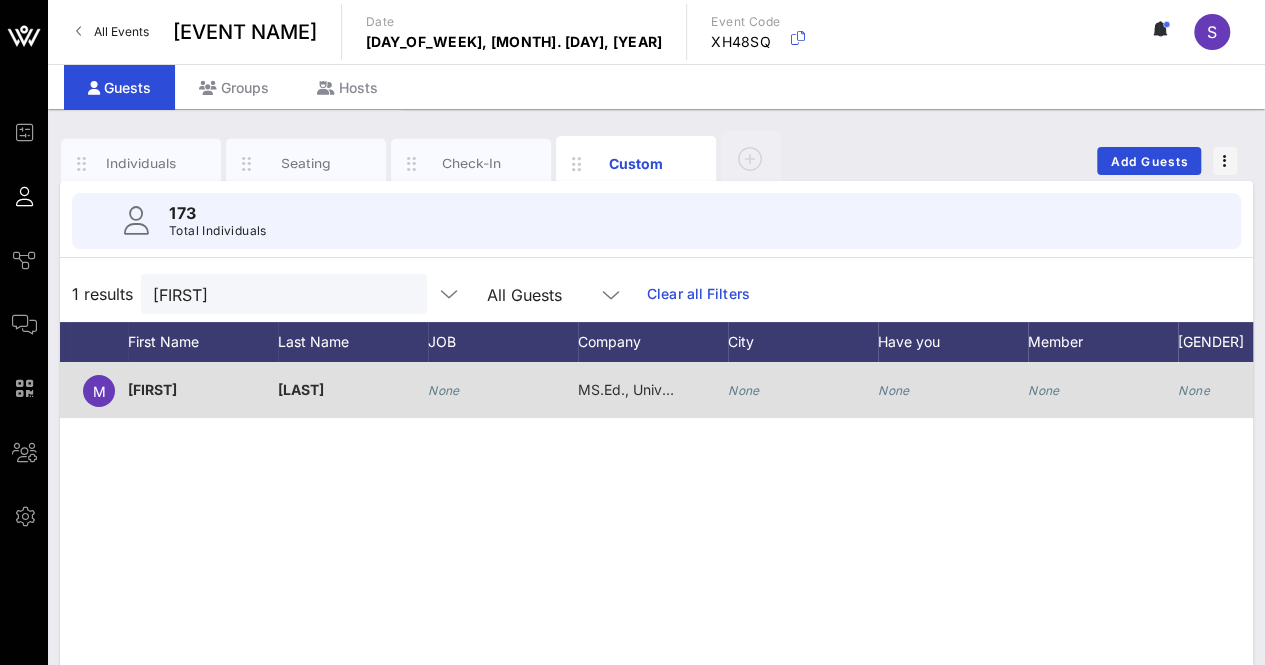 click on "None" at bounding box center (444, 390) 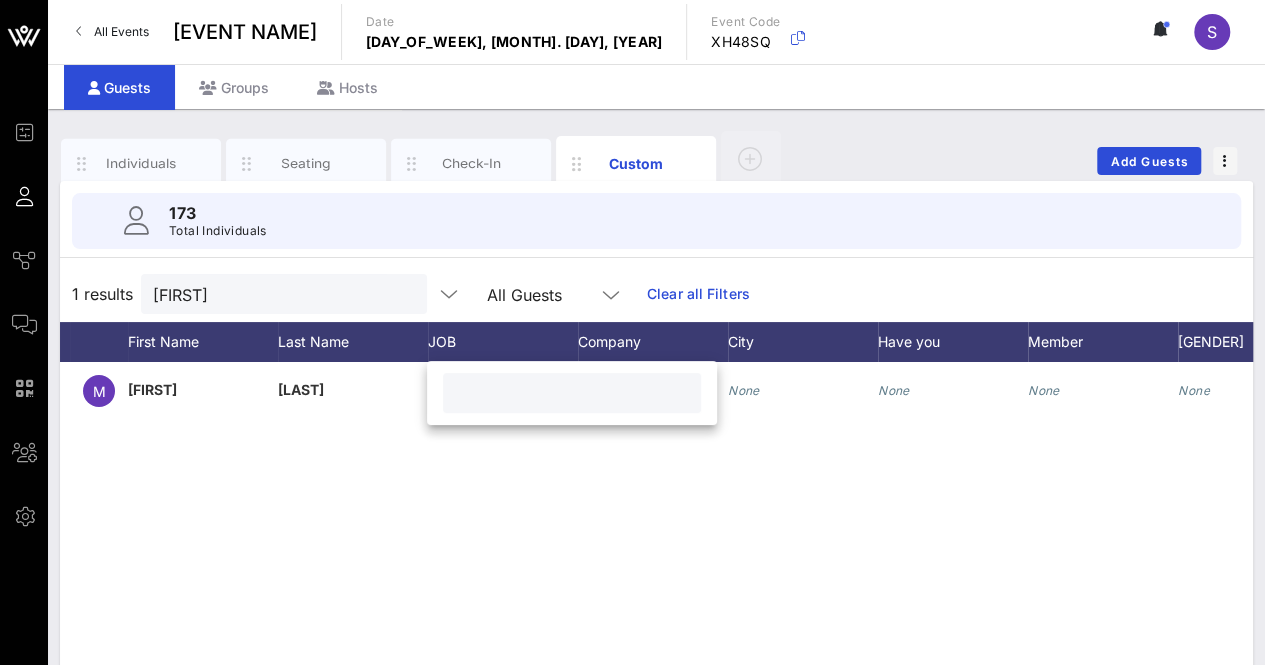 scroll, scrollTop: 0, scrollLeft: 41, axis: horizontal 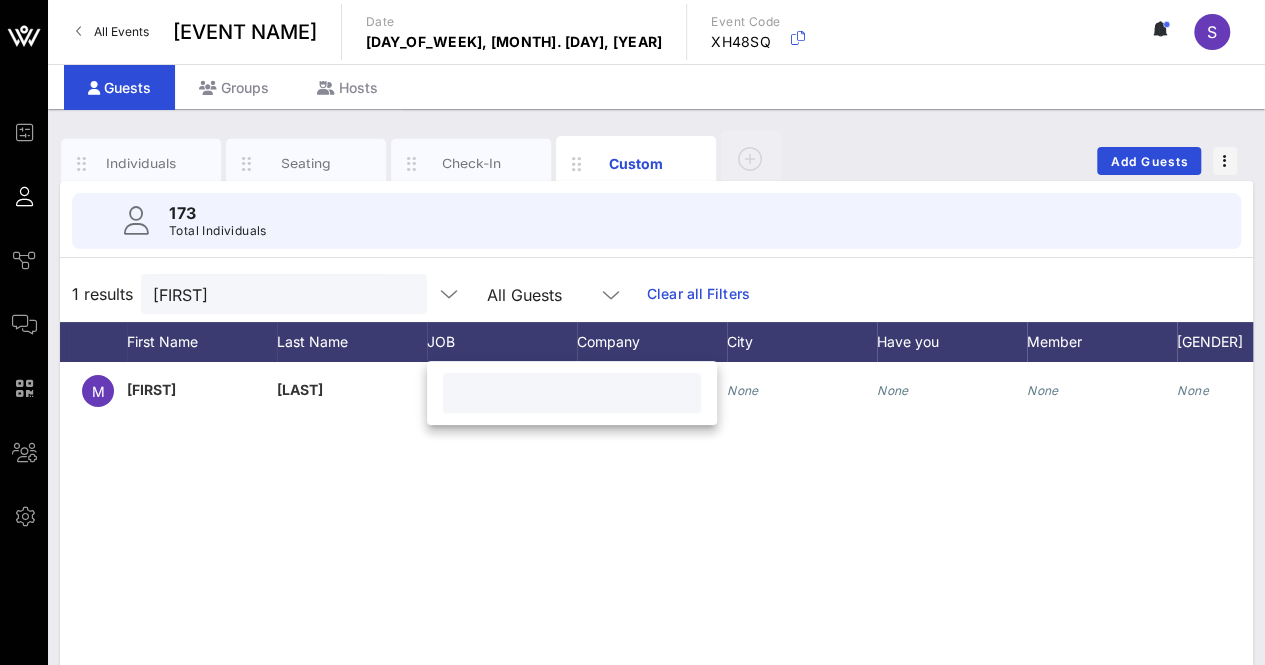 click at bounding box center [572, 393] 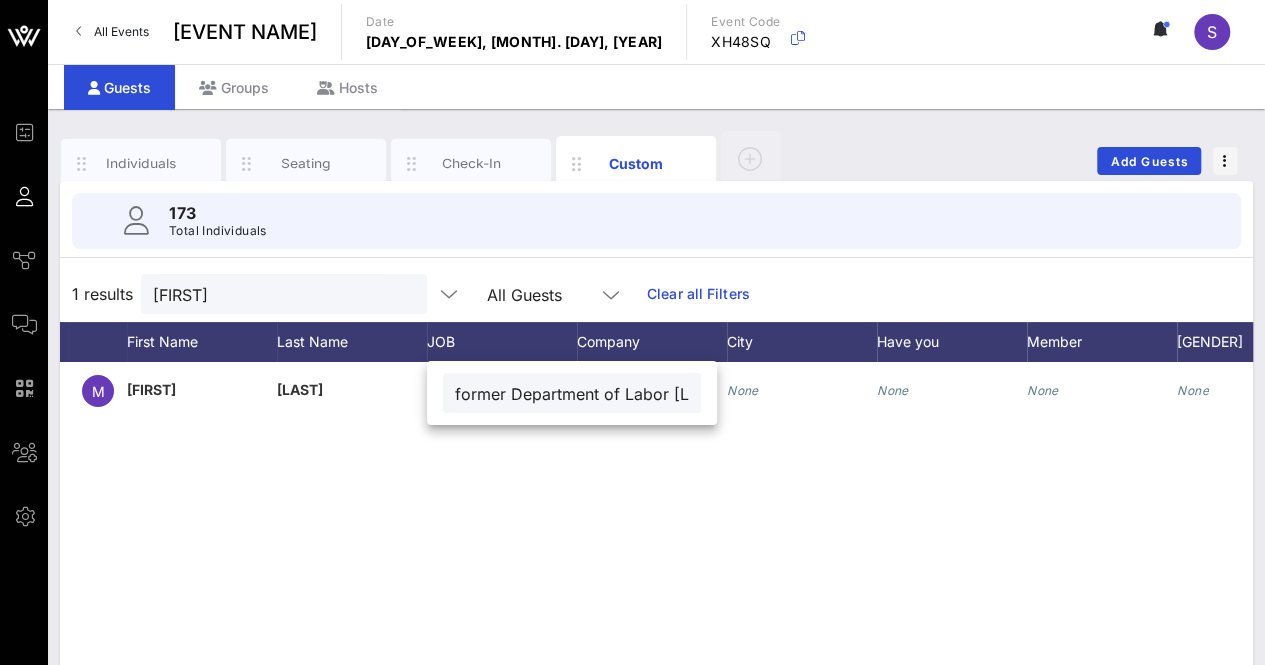 scroll, scrollTop: 0, scrollLeft: 84, axis: horizontal 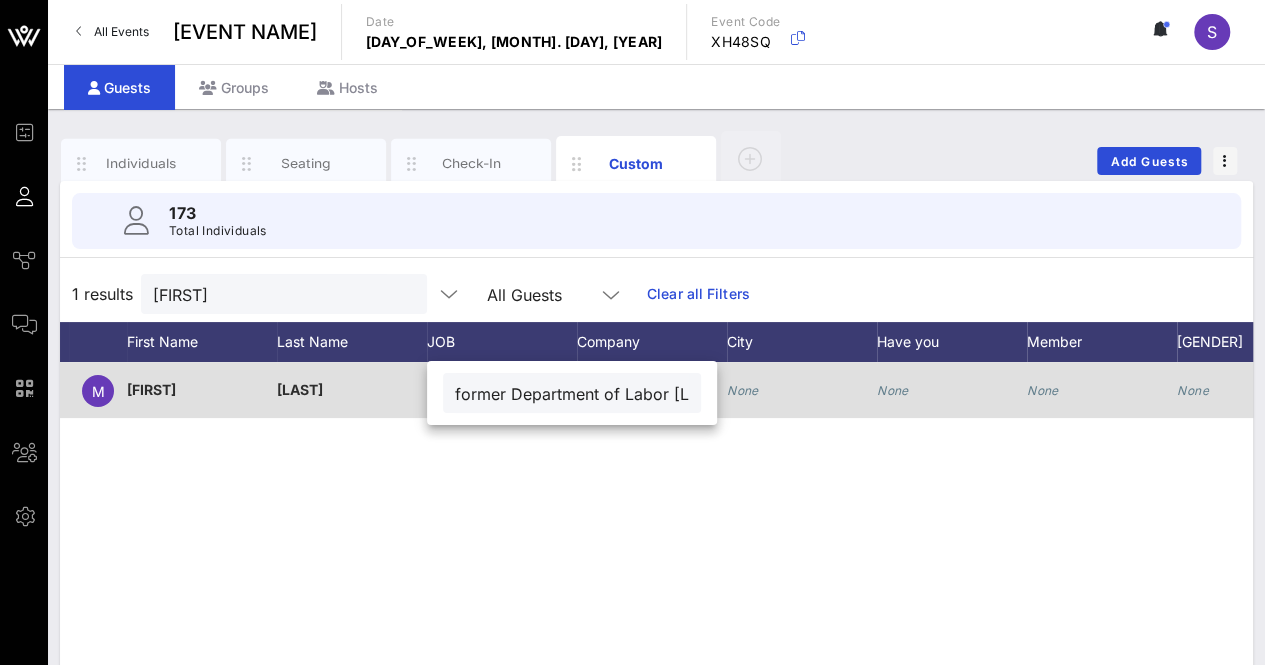 drag, startPoint x: 472, startPoint y: 397, endPoint x: 448, endPoint y: 398, distance: 24.020824 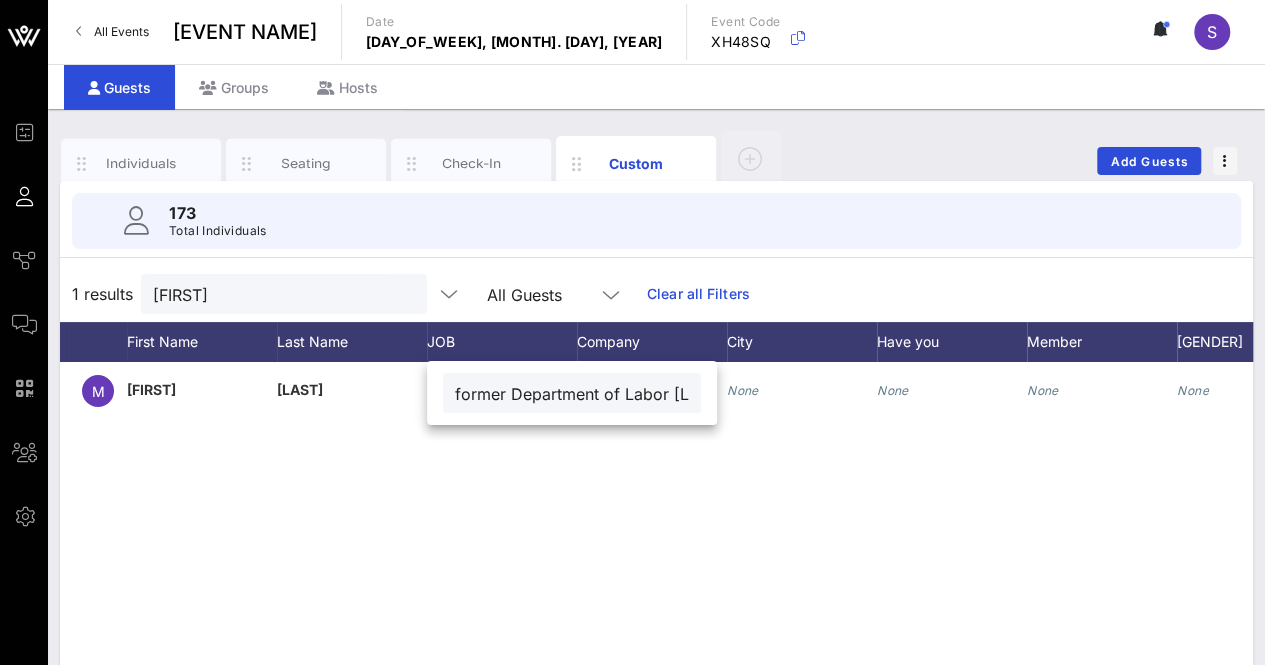 click on "former Department of Labor [LAST]" at bounding box center [572, 393] 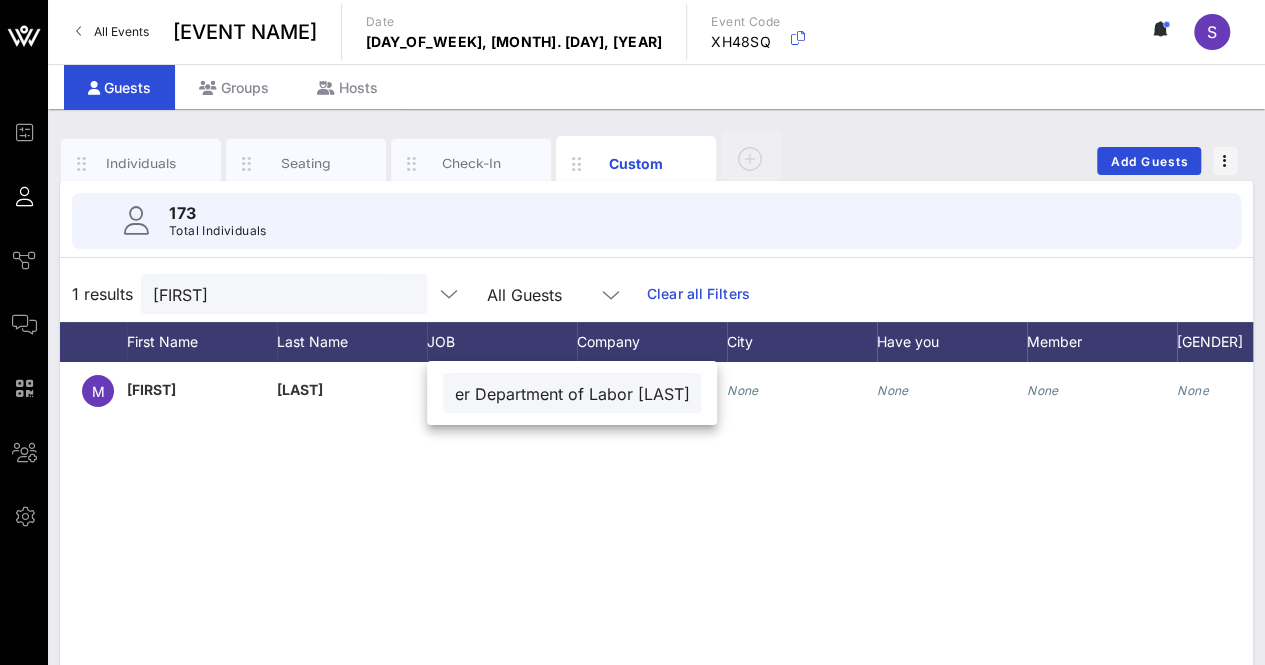 scroll, scrollTop: 0, scrollLeft: 88, axis: horizontal 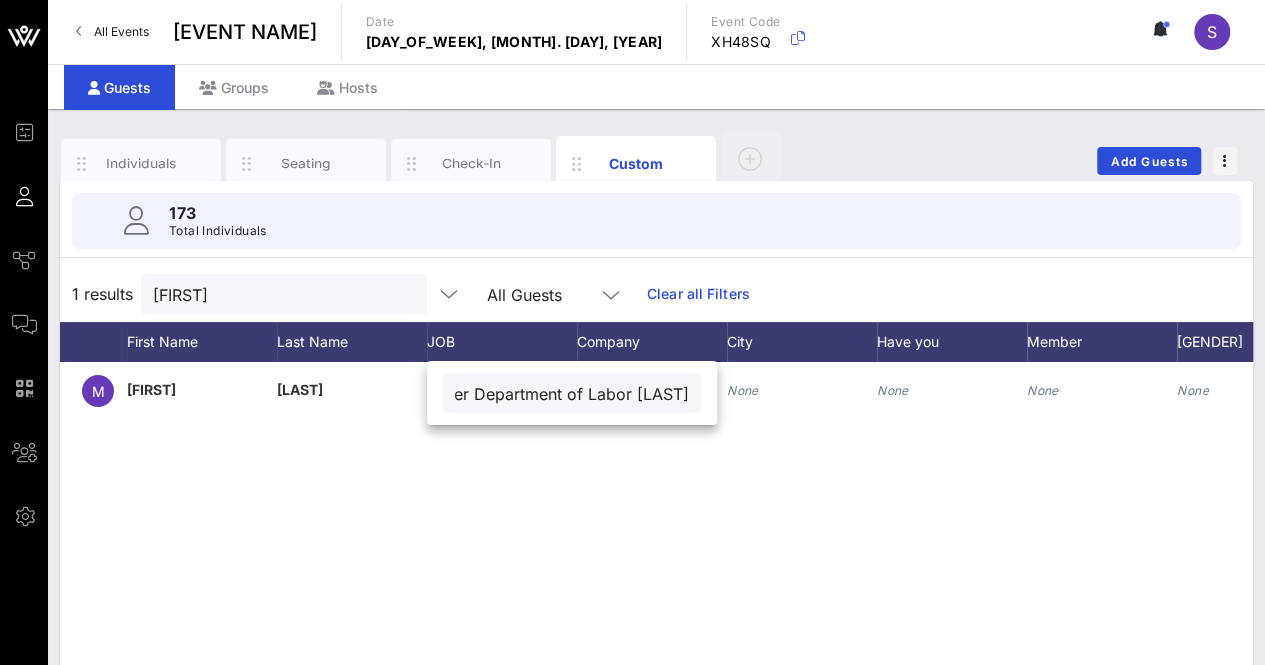 drag, startPoint x: 550, startPoint y: 391, endPoint x: 672, endPoint y: 391, distance: 122 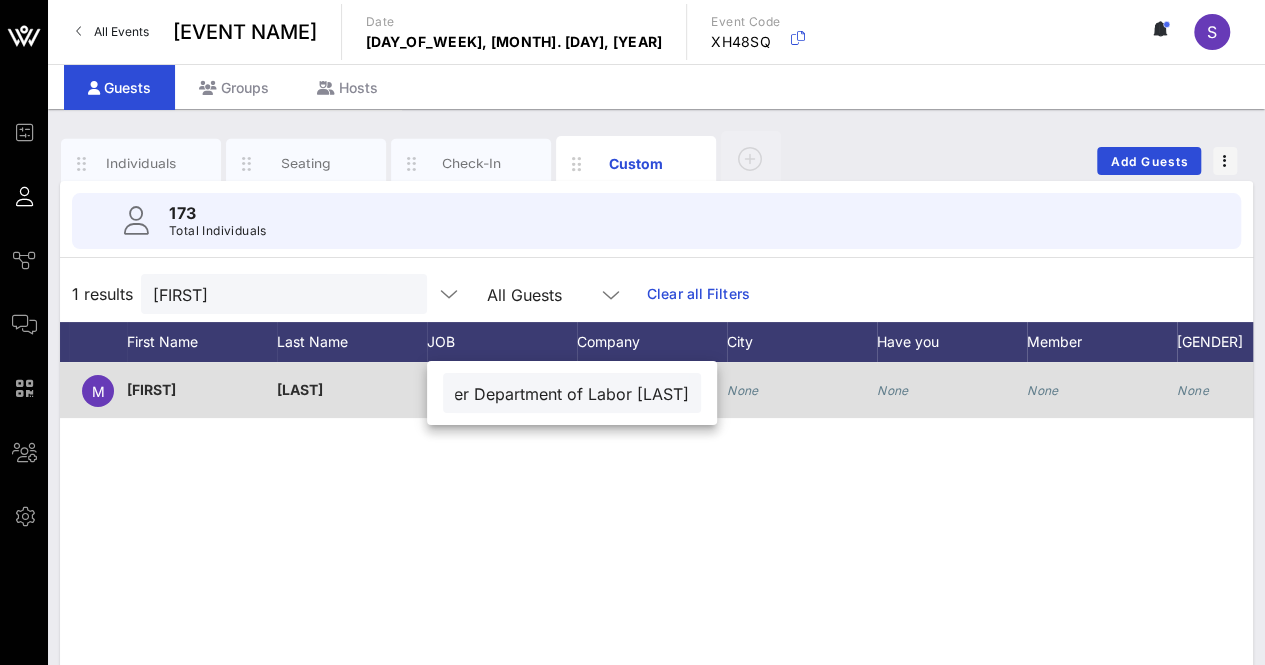 drag, startPoint x: 588, startPoint y: 399, endPoint x: 704, endPoint y: 390, distance: 116.34862 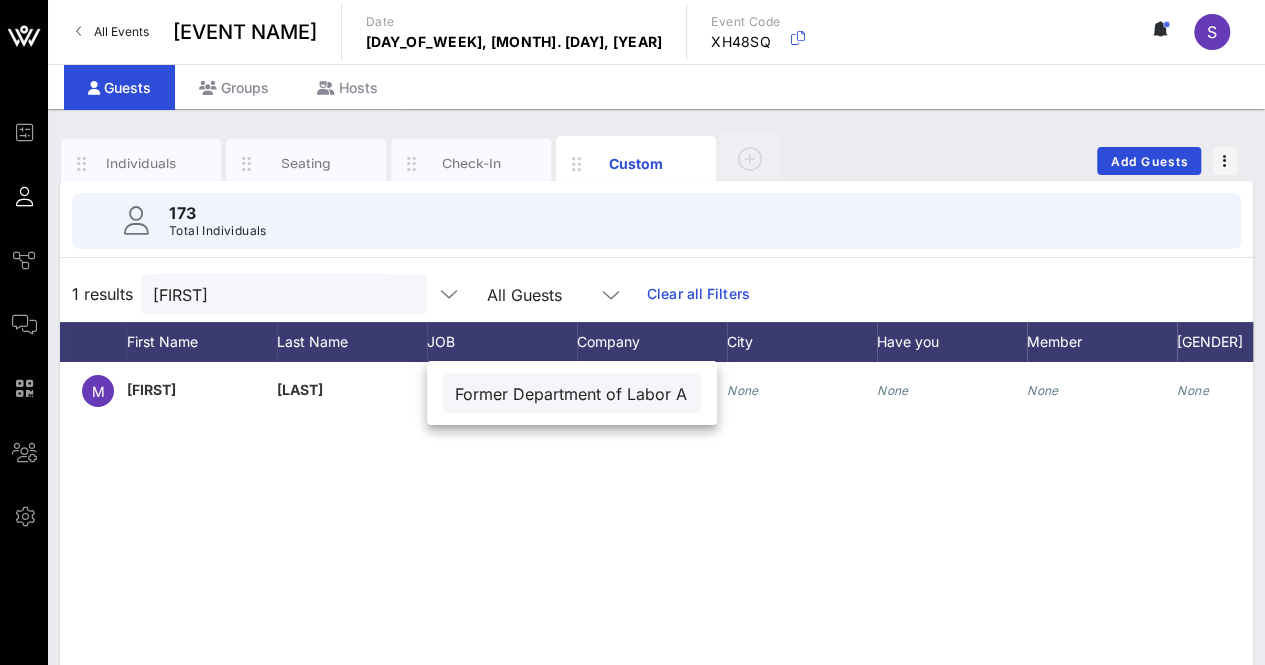 scroll, scrollTop: 0, scrollLeft: 20, axis: horizontal 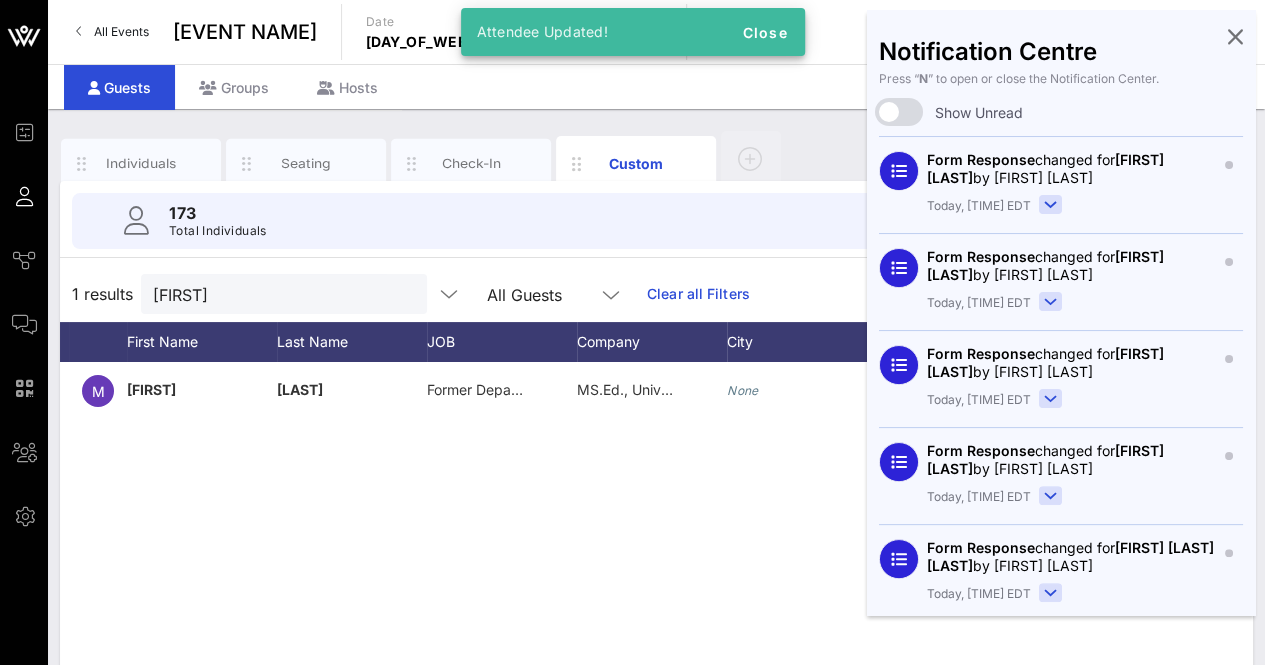 click on "M
[FIRST] [LAST]
[LAST]
Former Department of Labor A MS.Ed., University of Miami None None None None None None None" at bounding box center [656, 662] 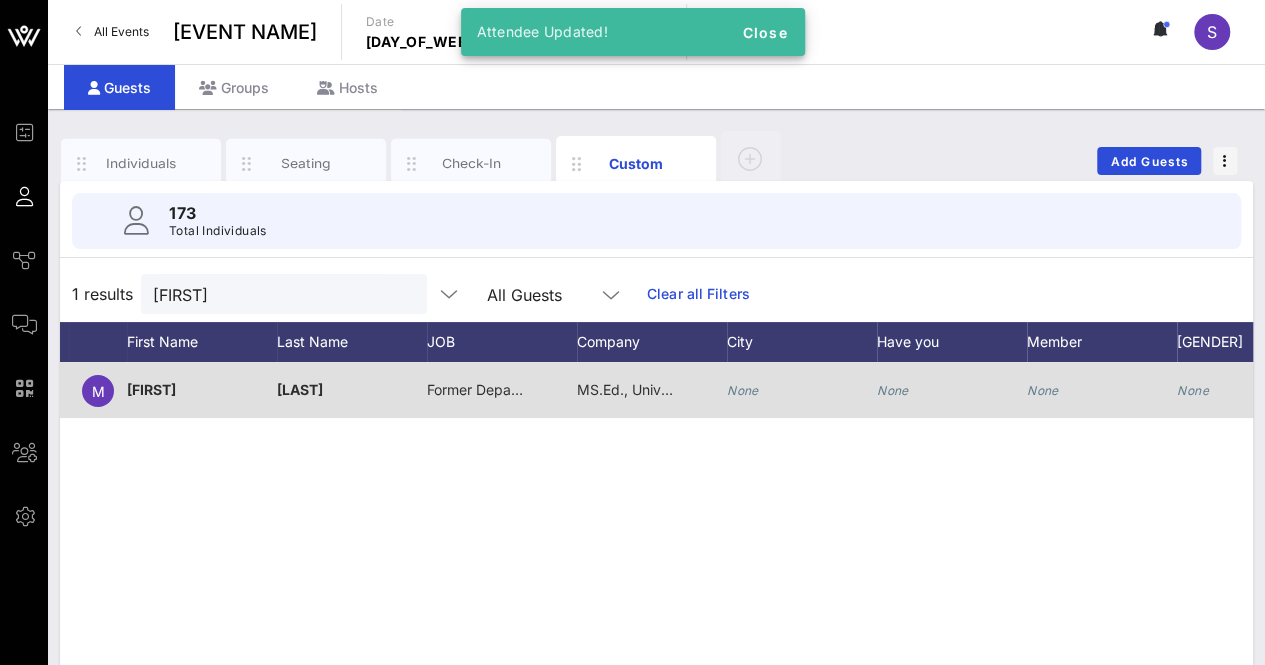 click on "Former Department of Labor A" at bounding box center [477, 390] 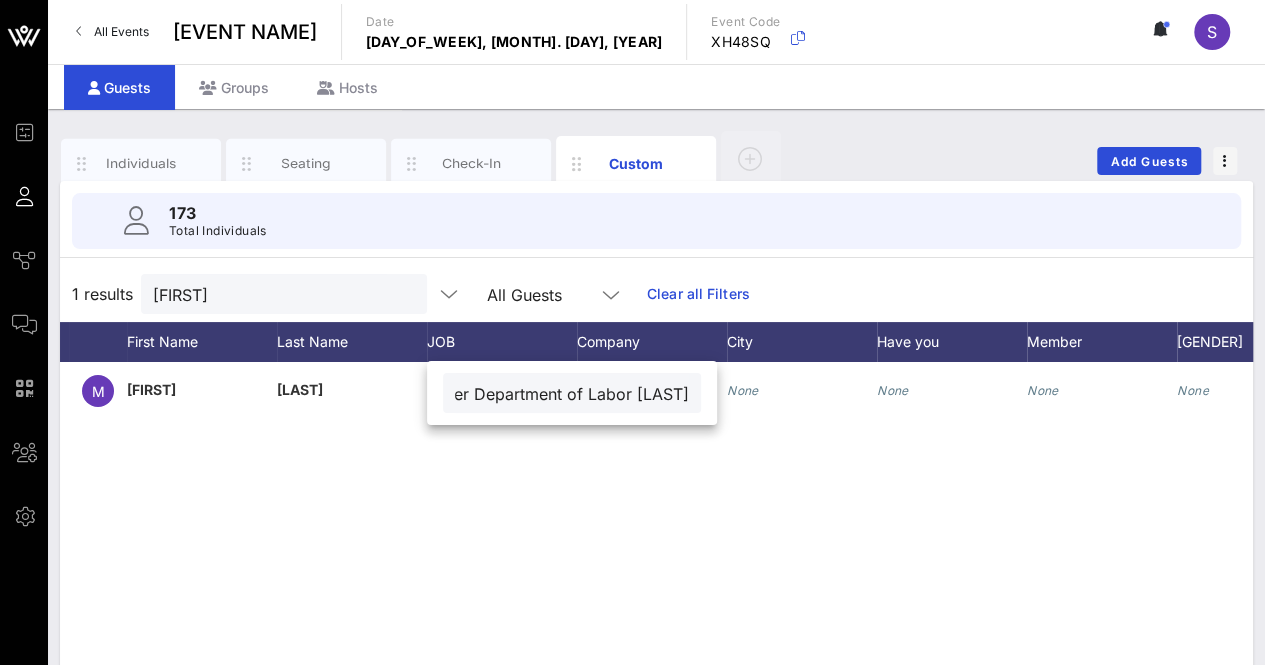 scroll, scrollTop: 0, scrollLeft: 66, axis: horizontal 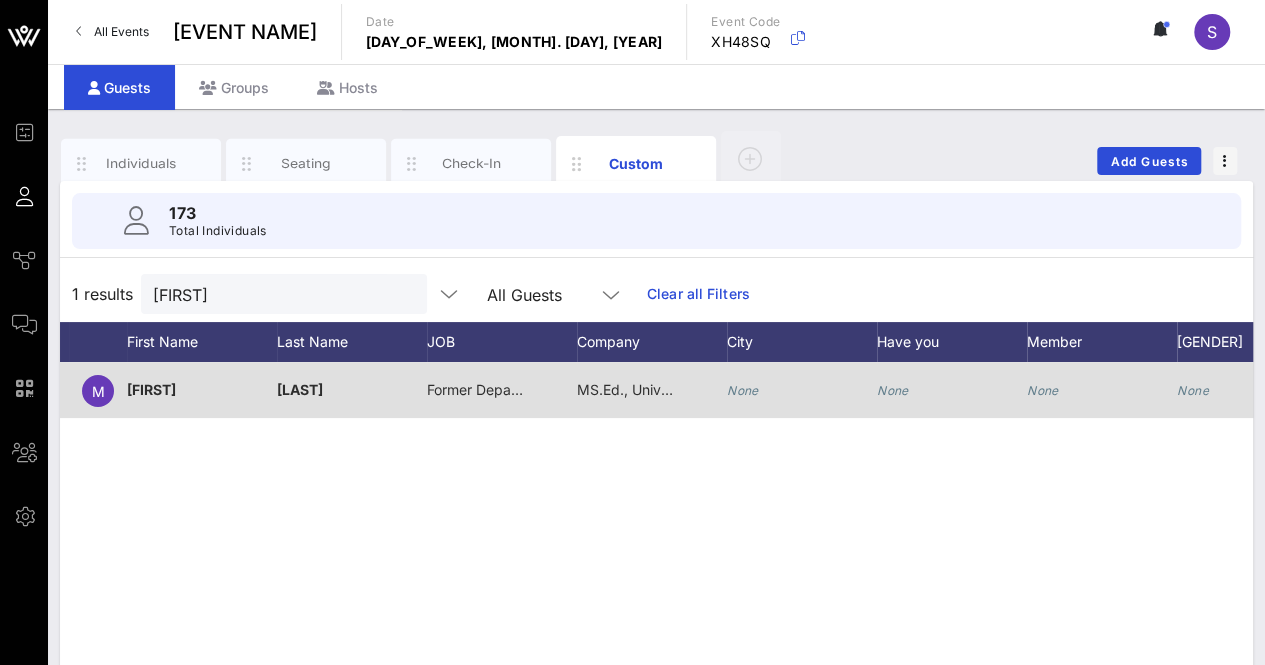 click on "Former Department of Labor [LAST]" at bounding box center (545, 389) 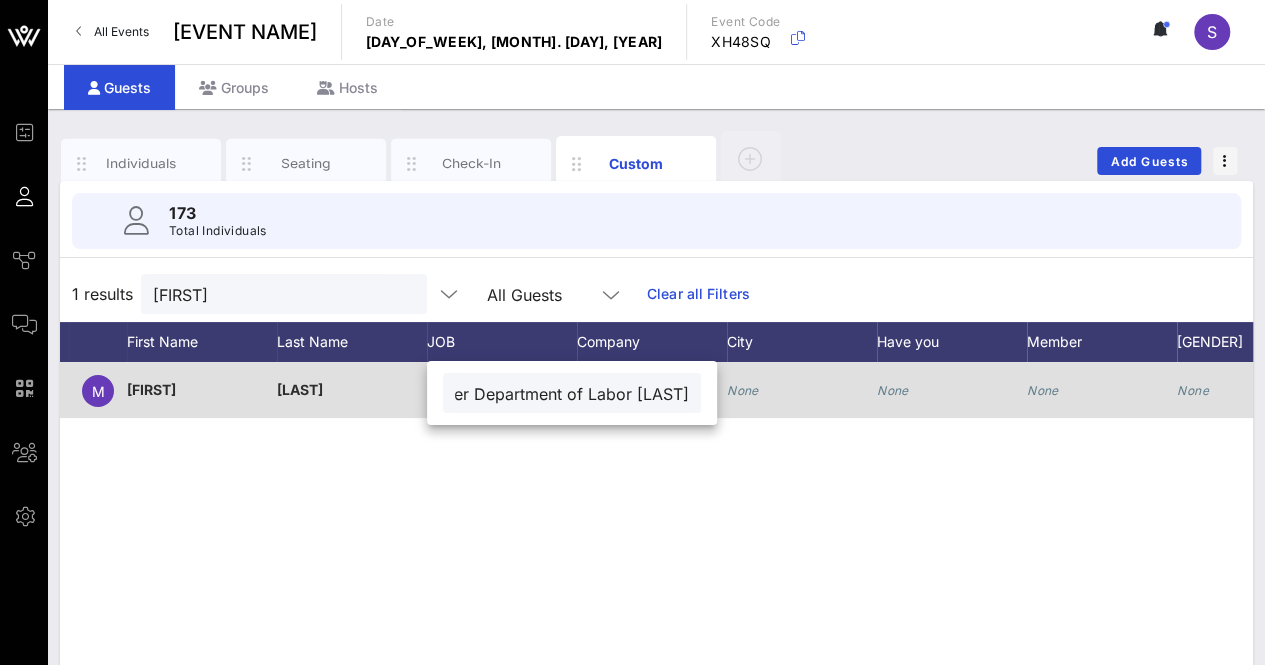 click on "Former Department of Labor [LAST]" at bounding box center [572, 393] 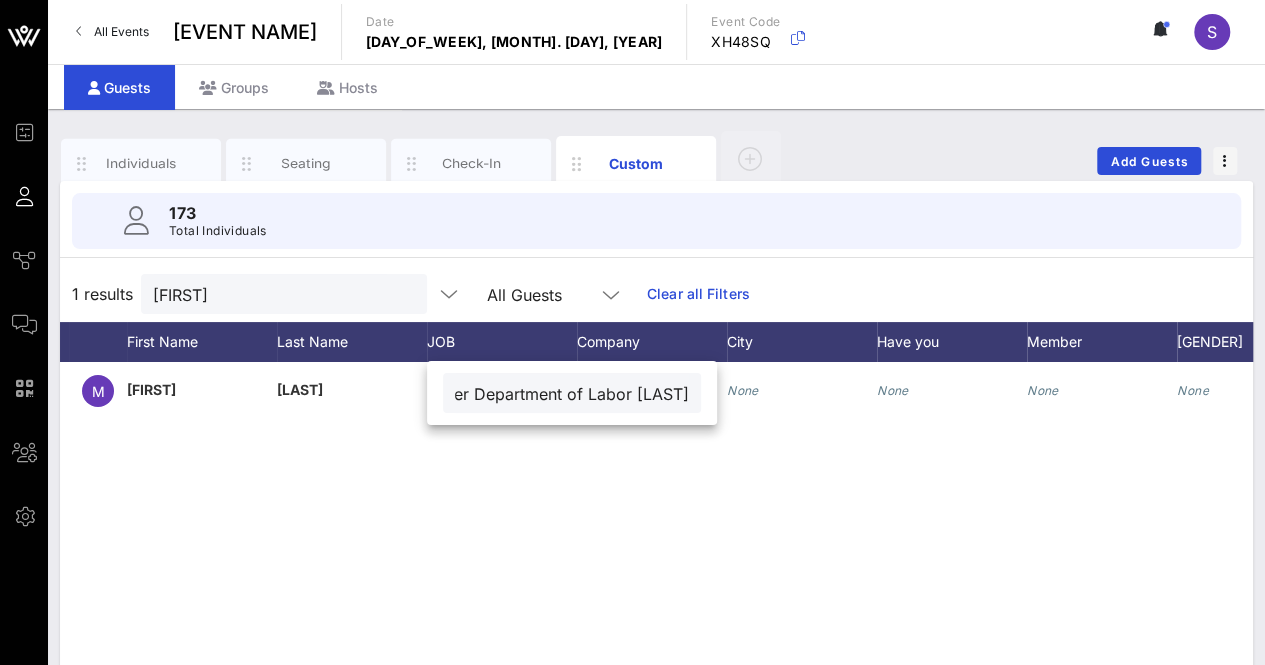 scroll, scrollTop: 0, scrollLeft: 0, axis: both 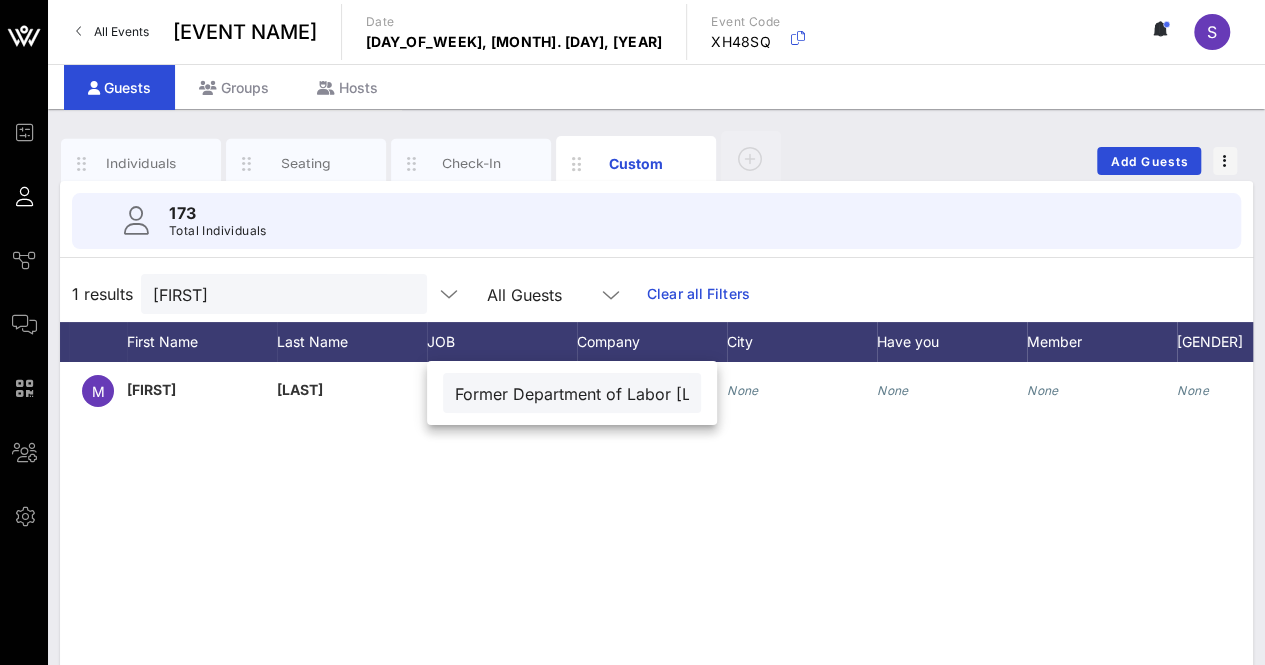 click on "M
[FIRST] [LAST]
[LAST]
Former Department of Labor Analyst MS.Ed., University of Miami None None None None None None None" at bounding box center [656, 662] 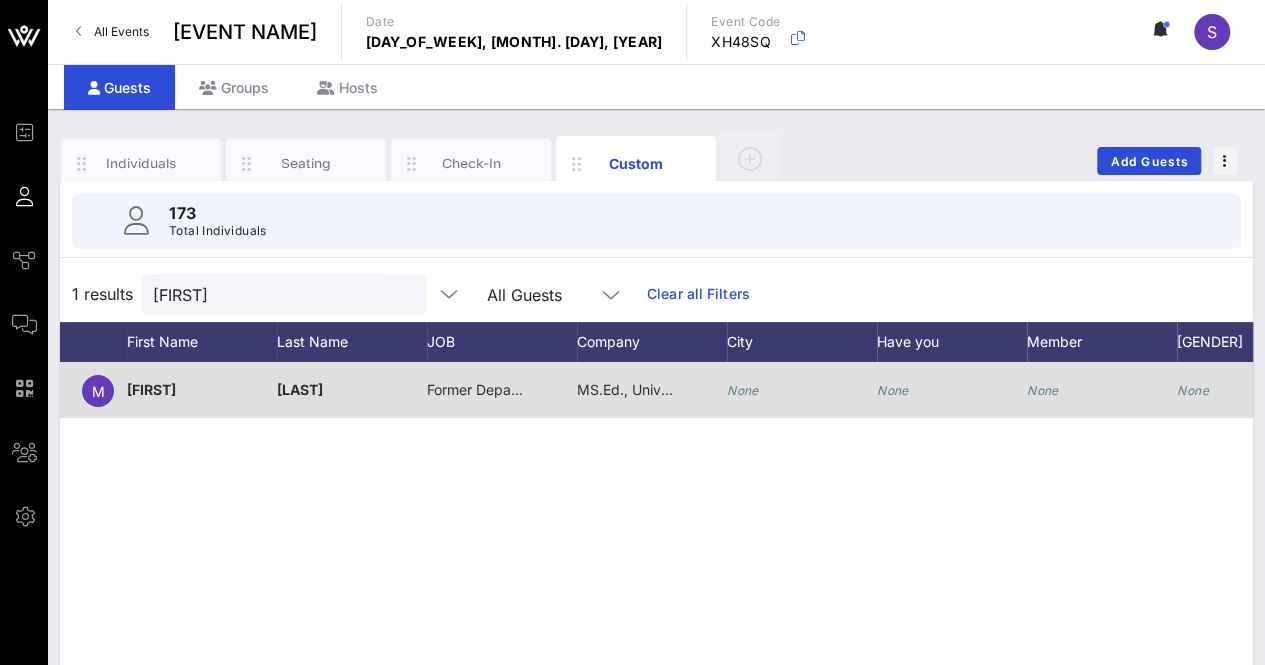 click on "MS.Ed., University of Miami" at bounding box center [545, 389] 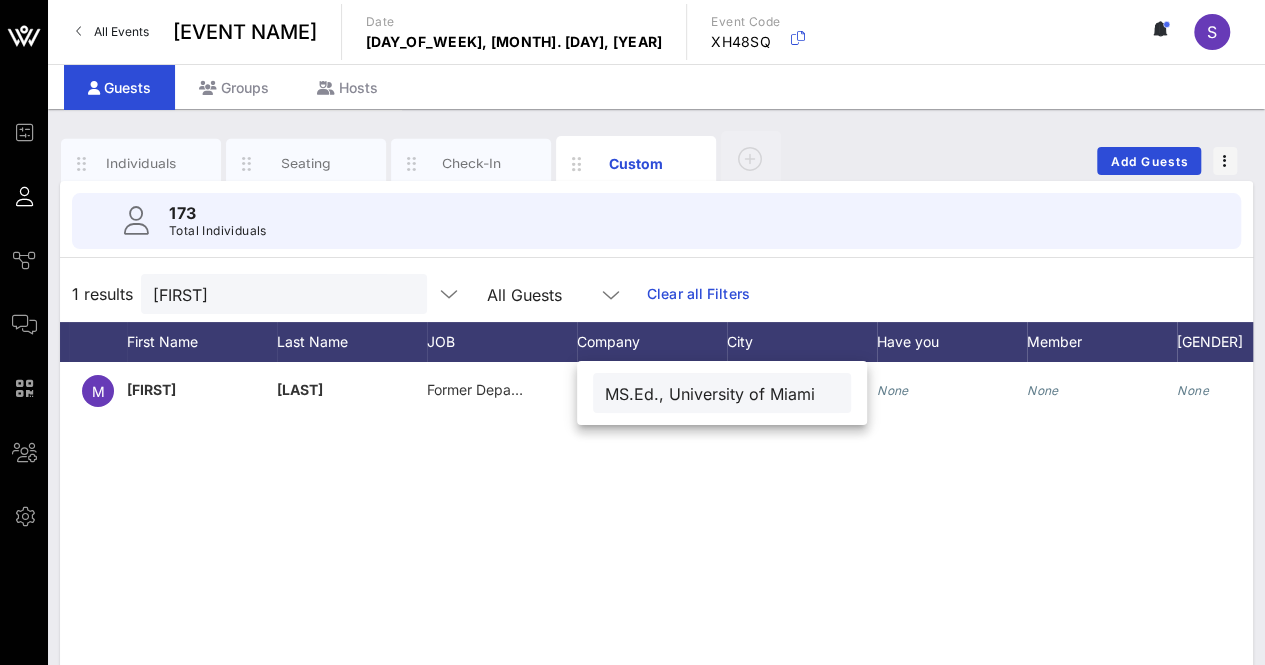 click on "MS.Ed., University of Miami" at bounding box center [722, 393] 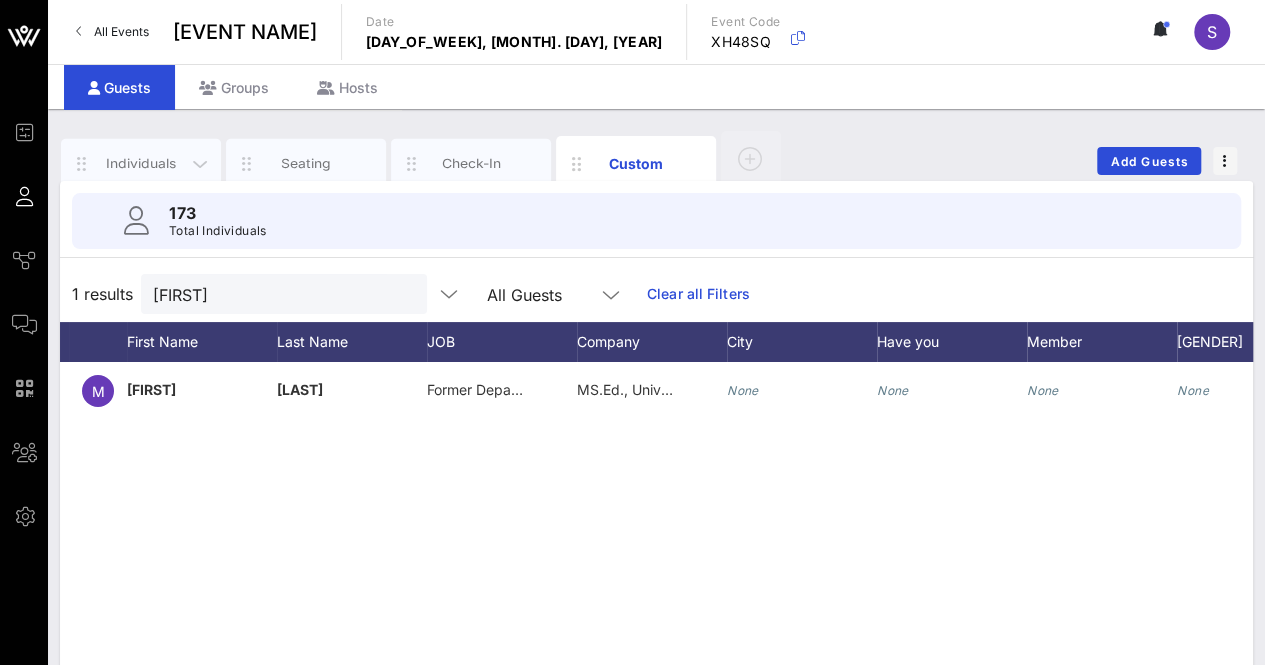 click on "Individuals" at bounding box center (141, 164) 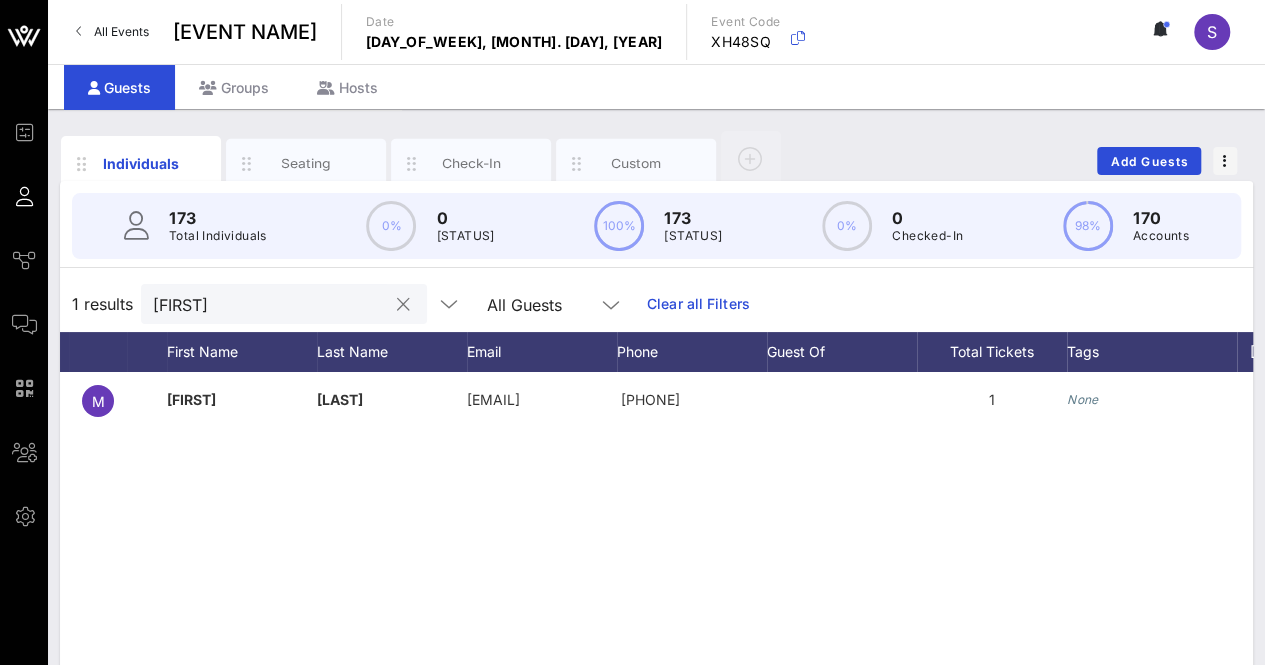 click at bounding box center [403, 305] 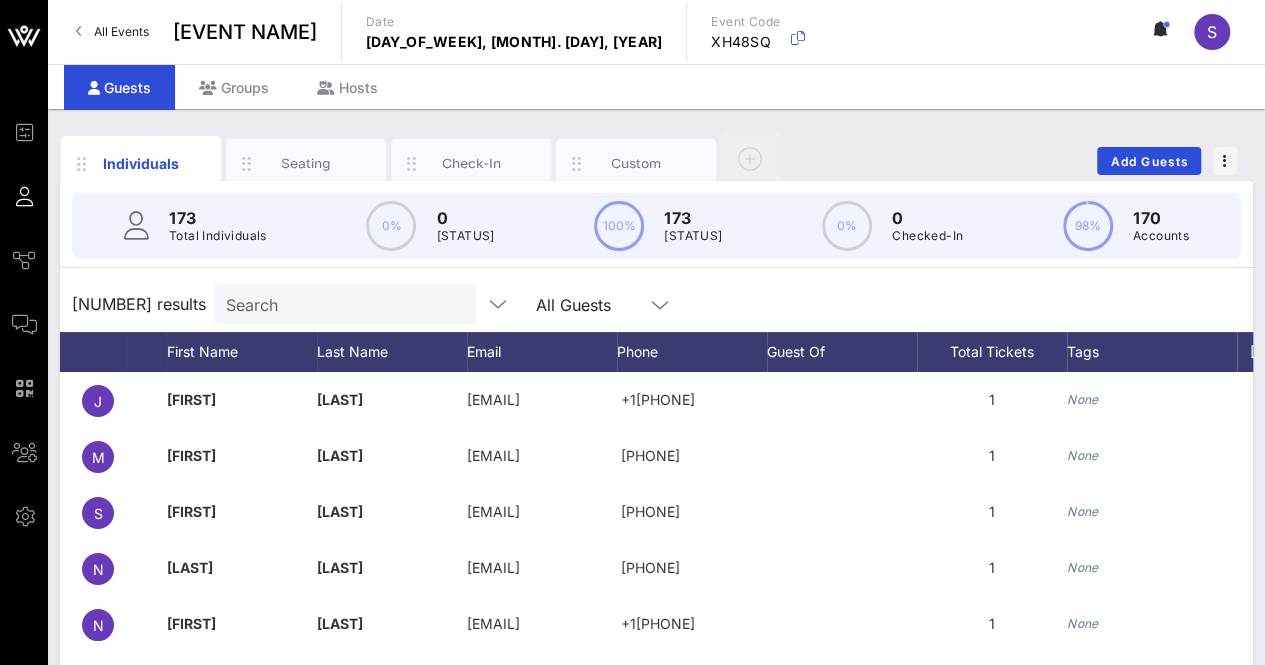 click on "173 results     Search     All Guests" at bounding box center (656, 304) 